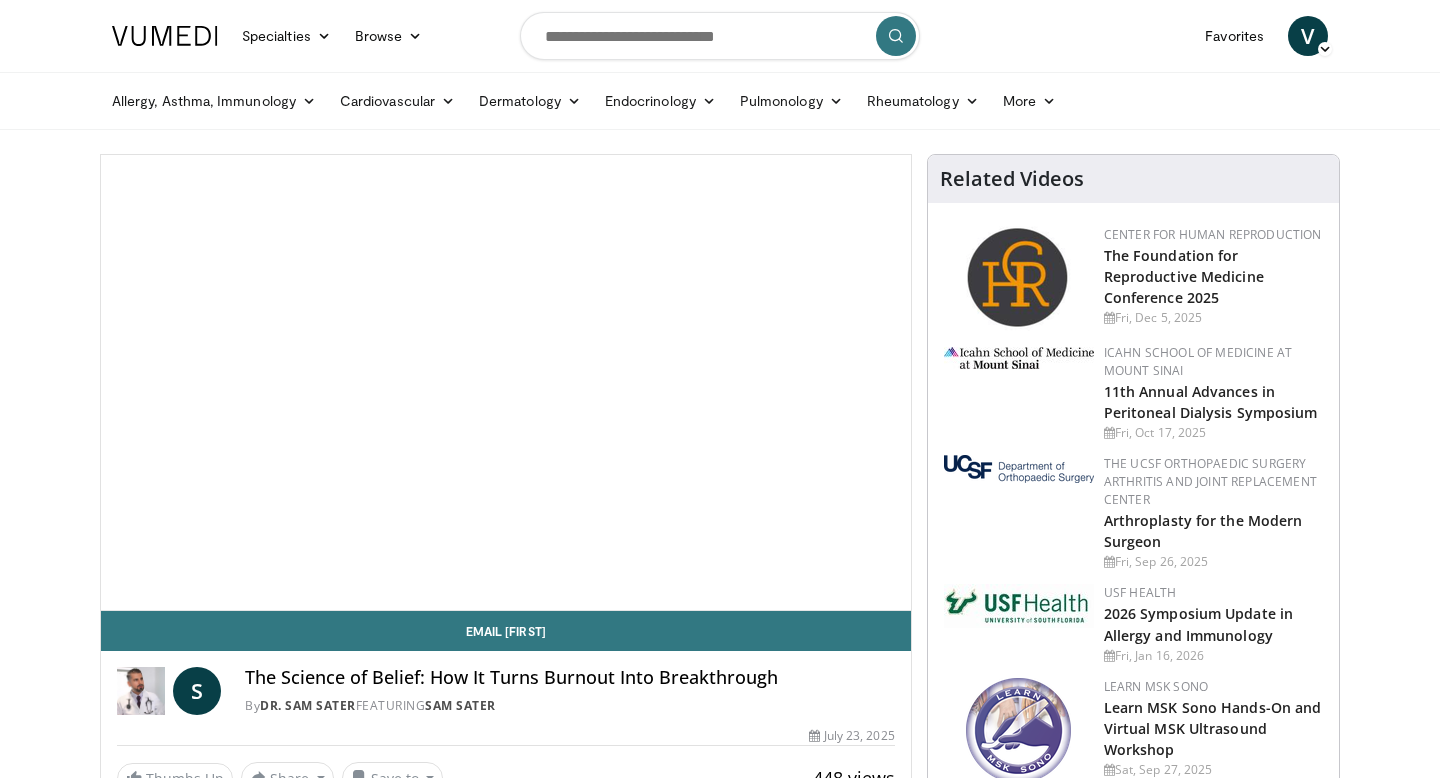 scroll, scrollTop: 0, scrollLeft: 0, axis: both 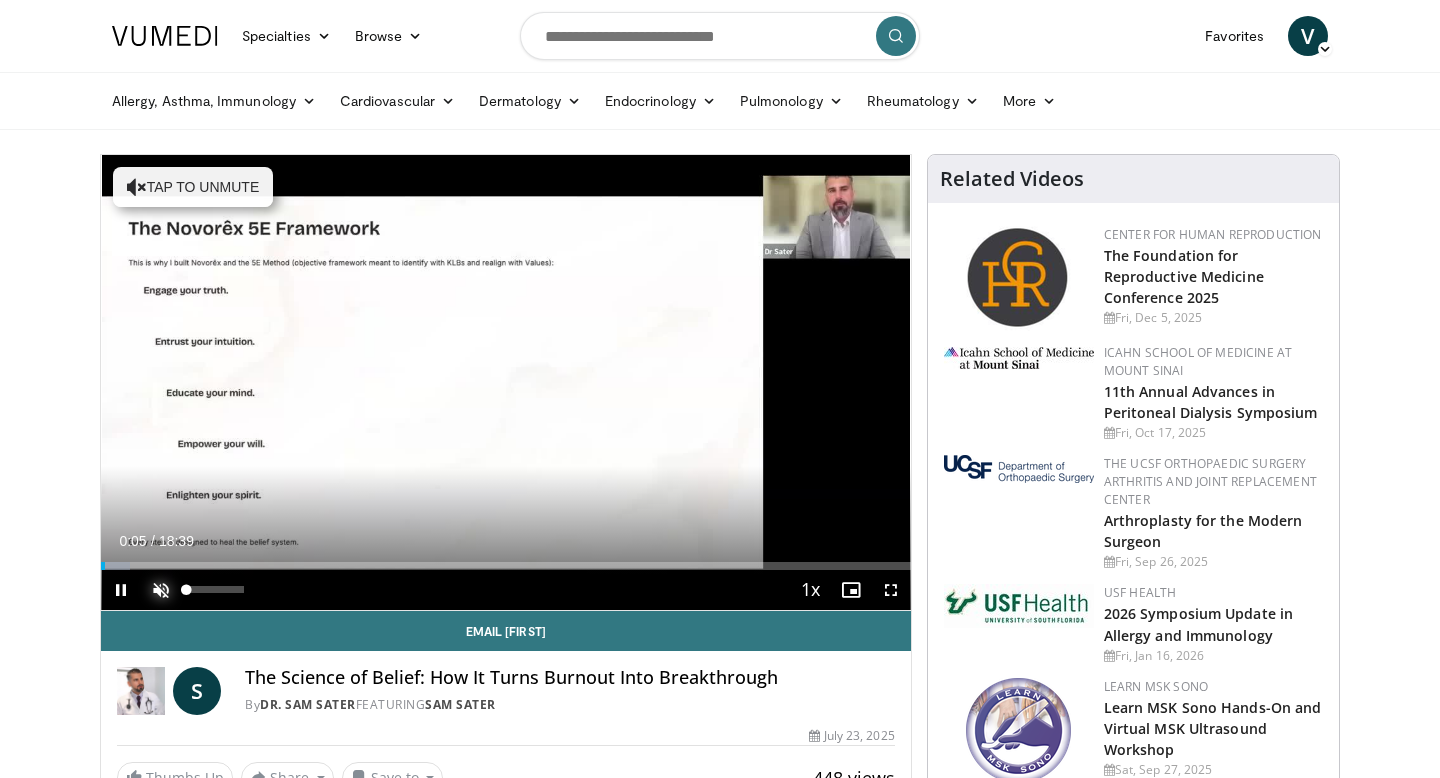 click at bounding box center [161, 590] 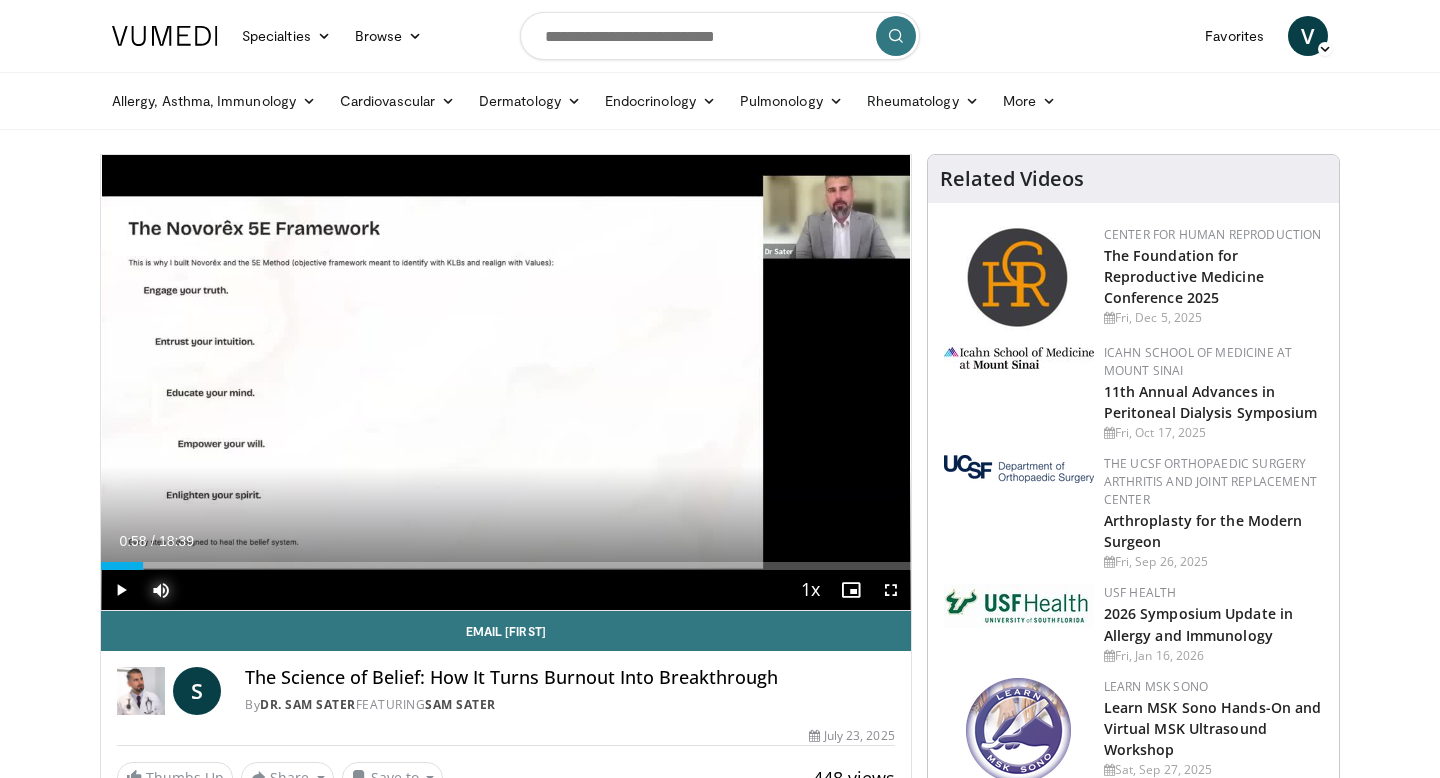 click at bounding box center (144, 566) 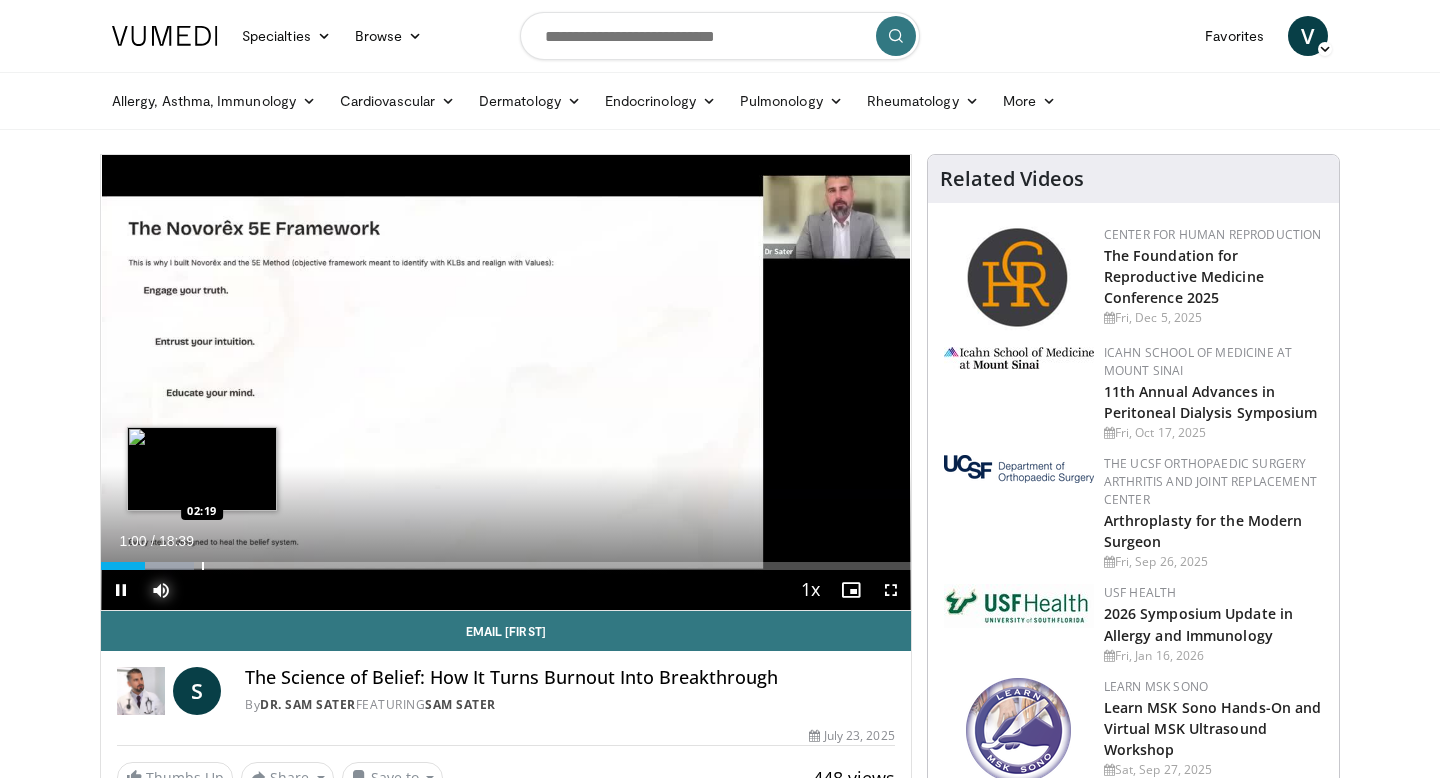 click at bounding box center [203, 566] 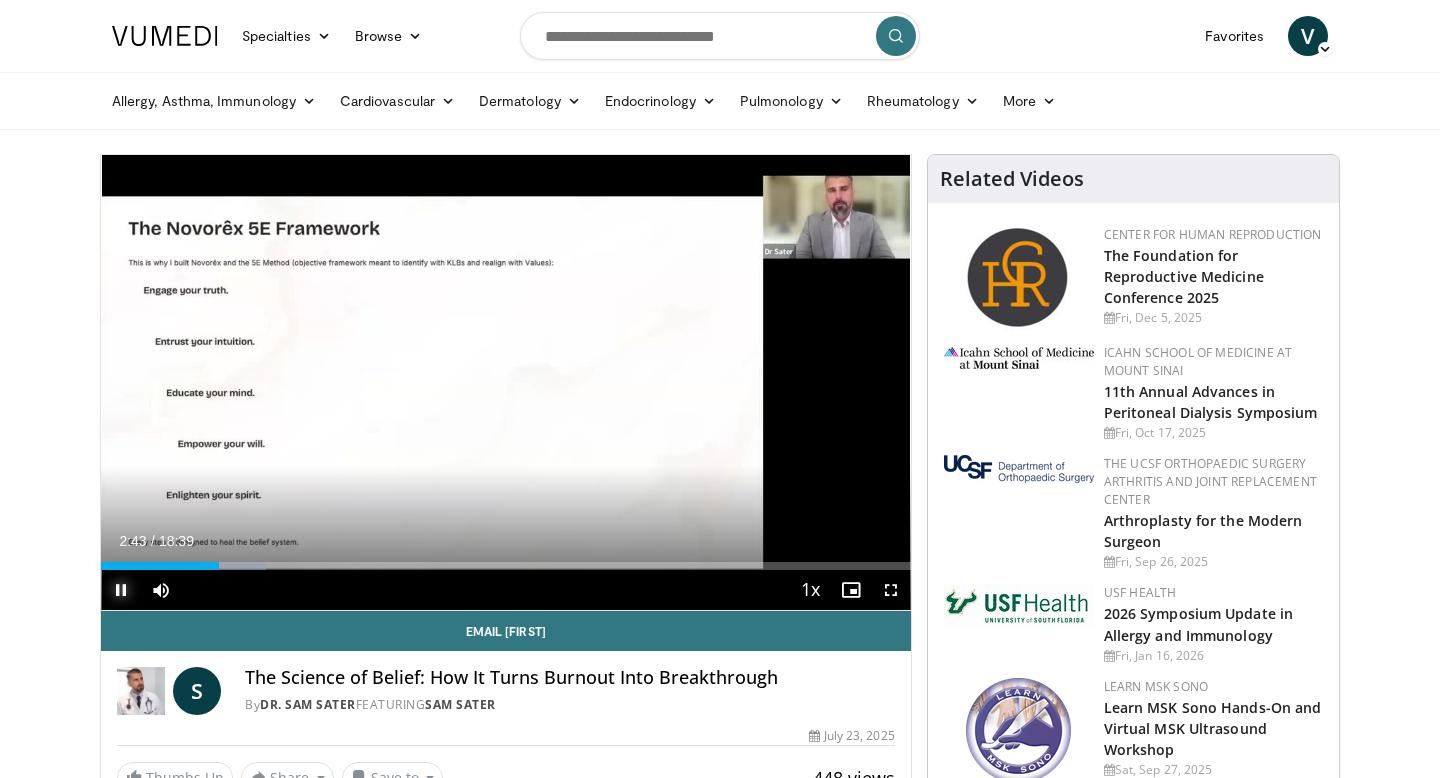 click at bounding box center (121, 590) 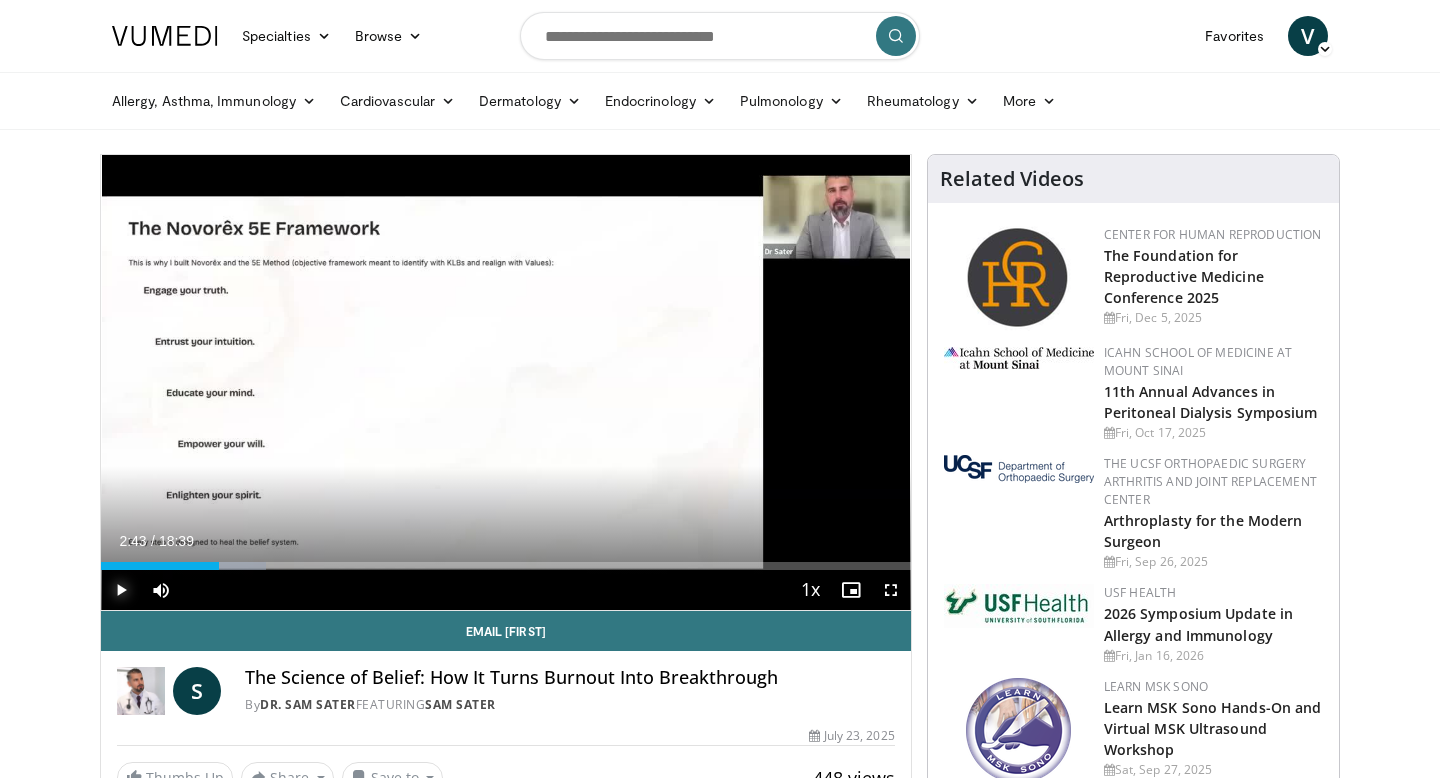 click at bounding box center [121, 590] 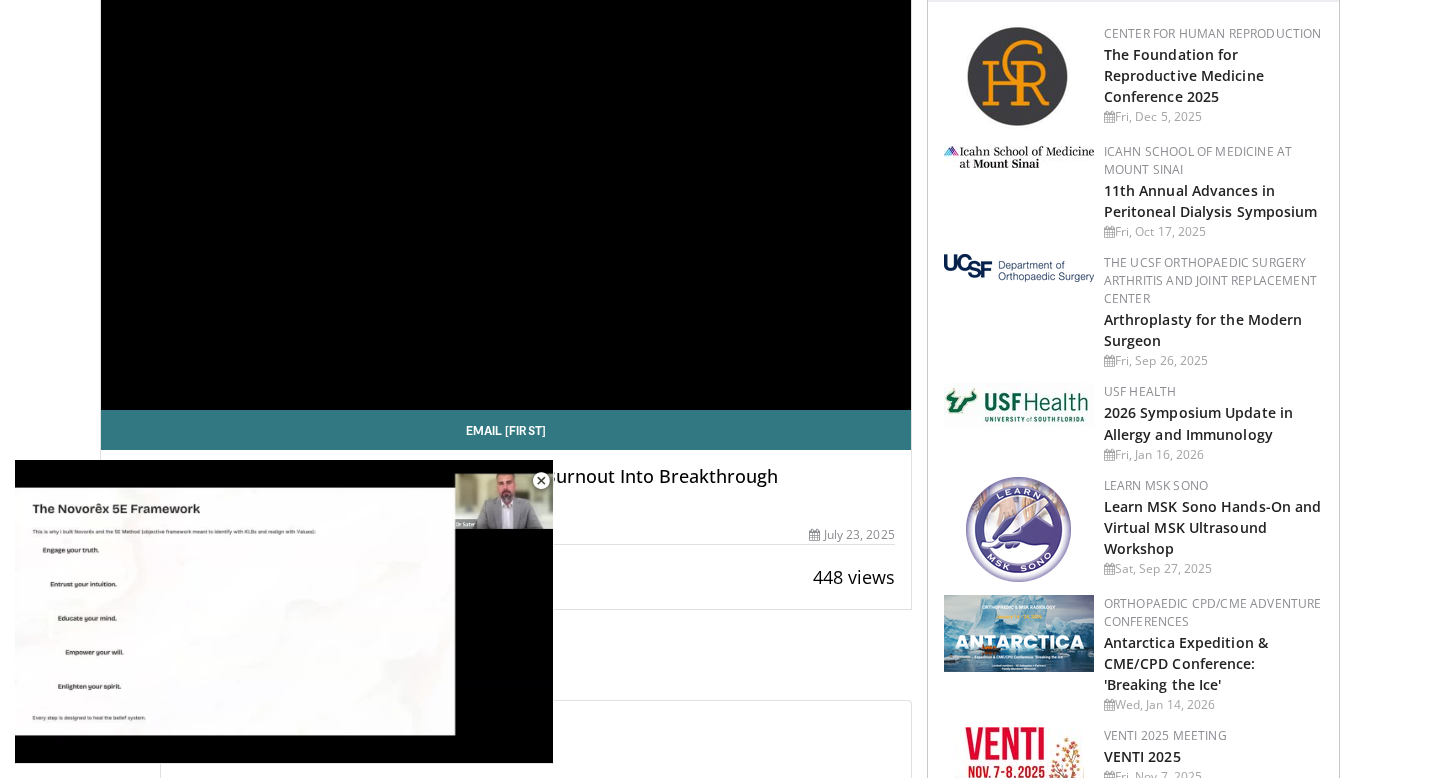 scroll, scrollTop: 0, scrollLeft: 0, axis: both 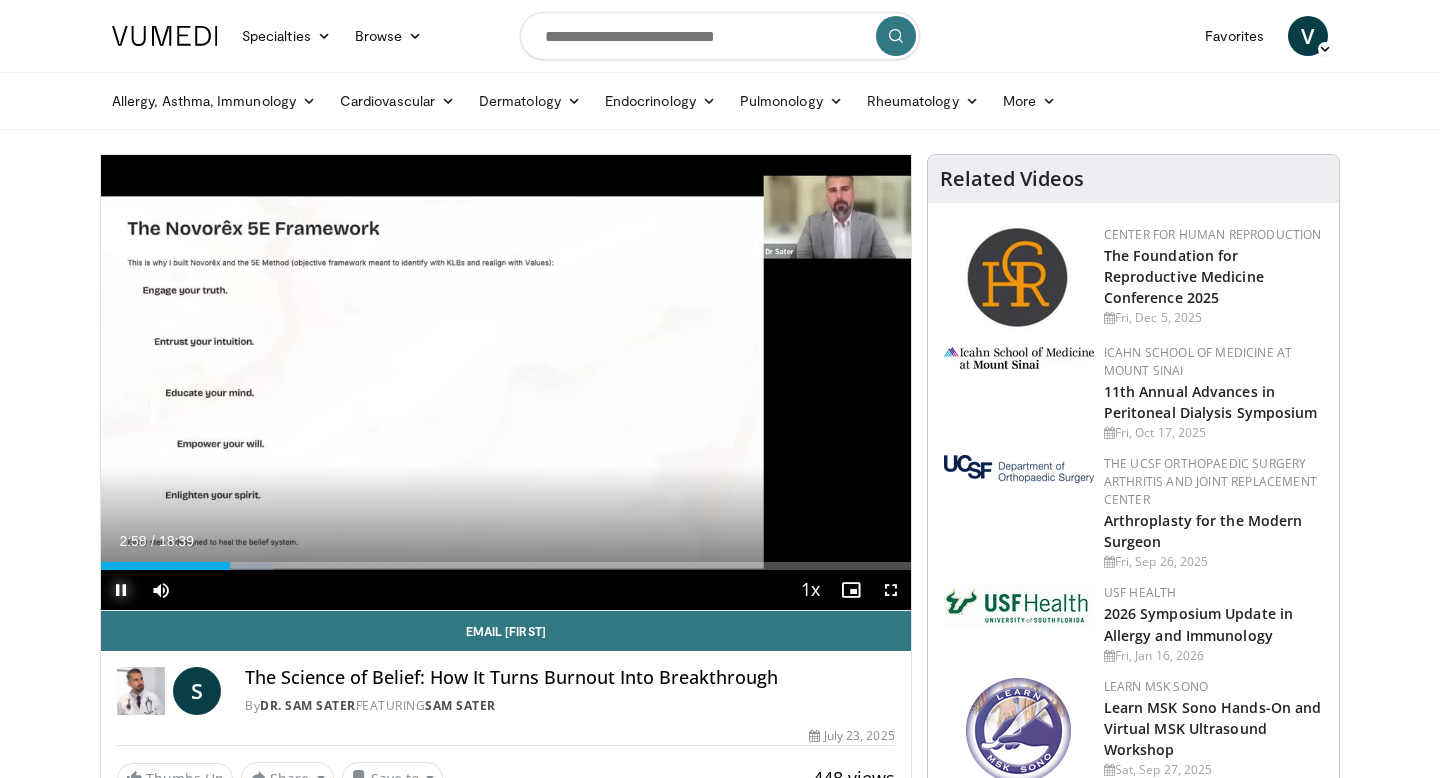click at bounding box center (121, 590) 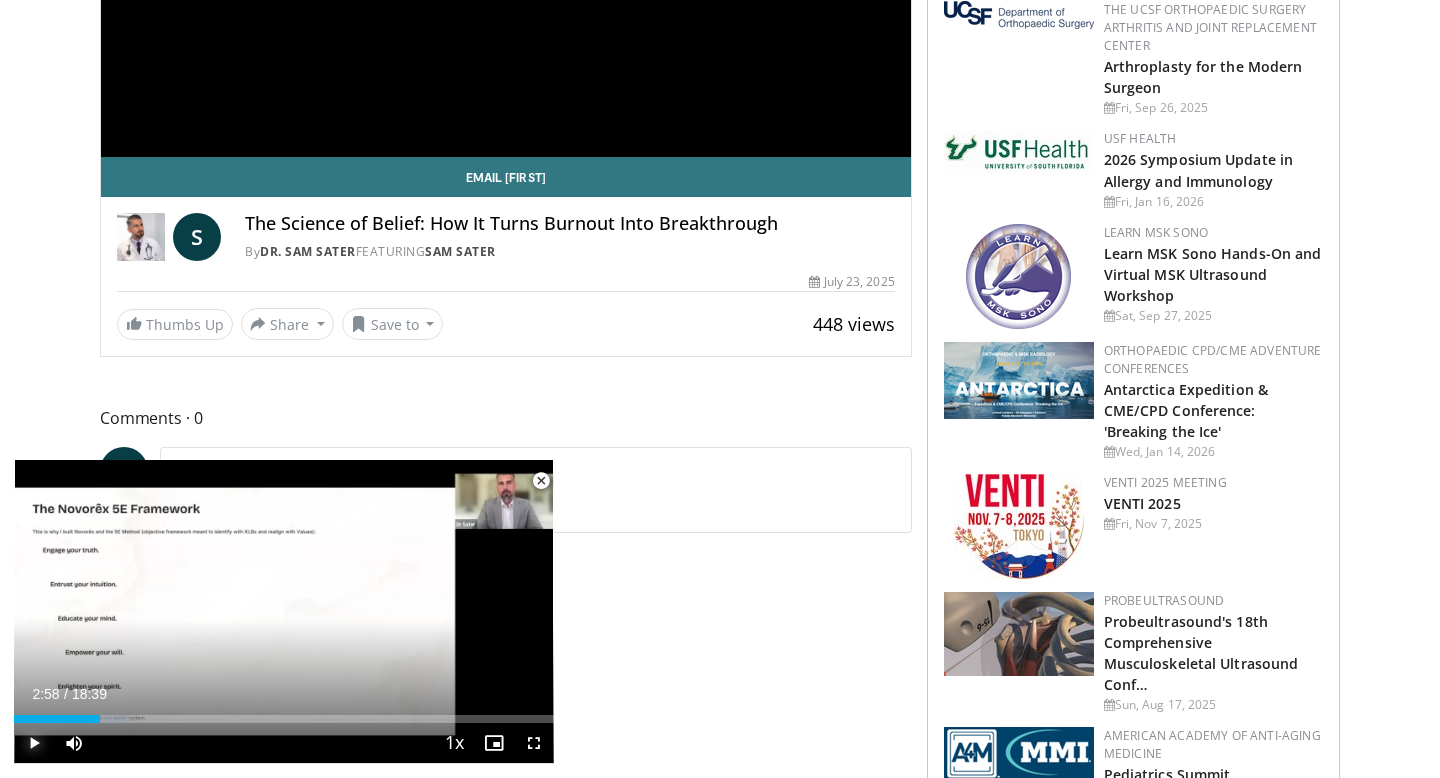 scroll, scrollTop: 462, scrollLeft: 0, axis: vertical 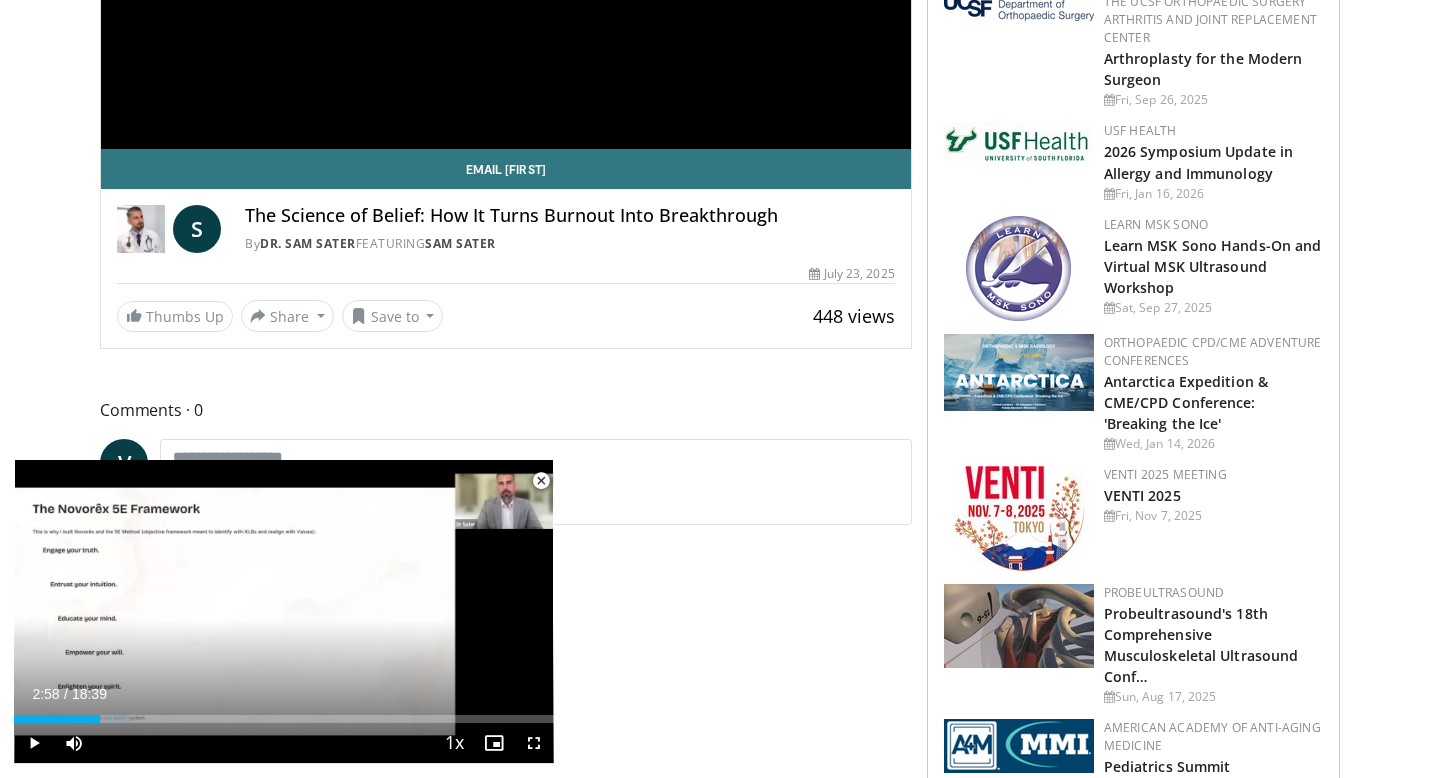 click at bounding box center (541, 481) 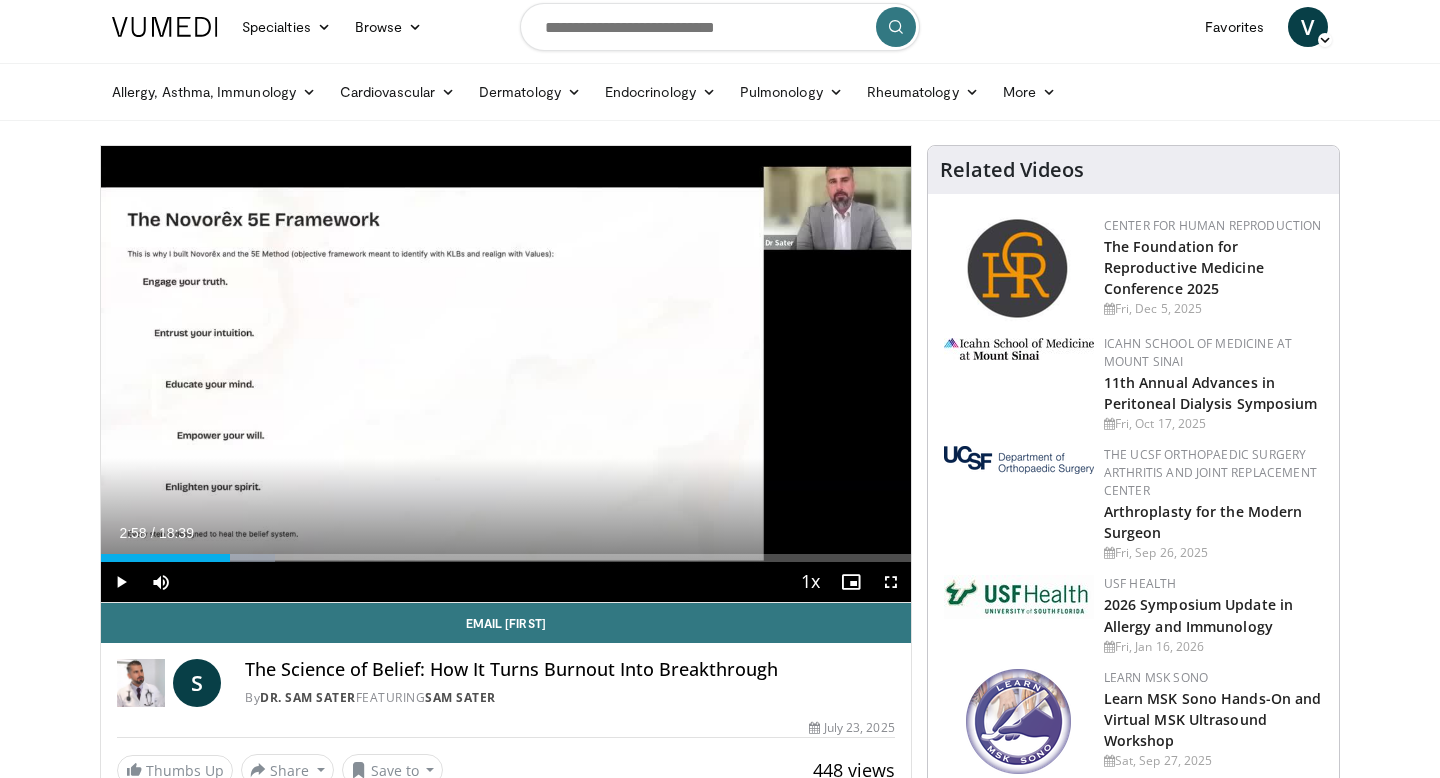 scroll, scrollTop: 0, scrollLeft: 0, axis: both 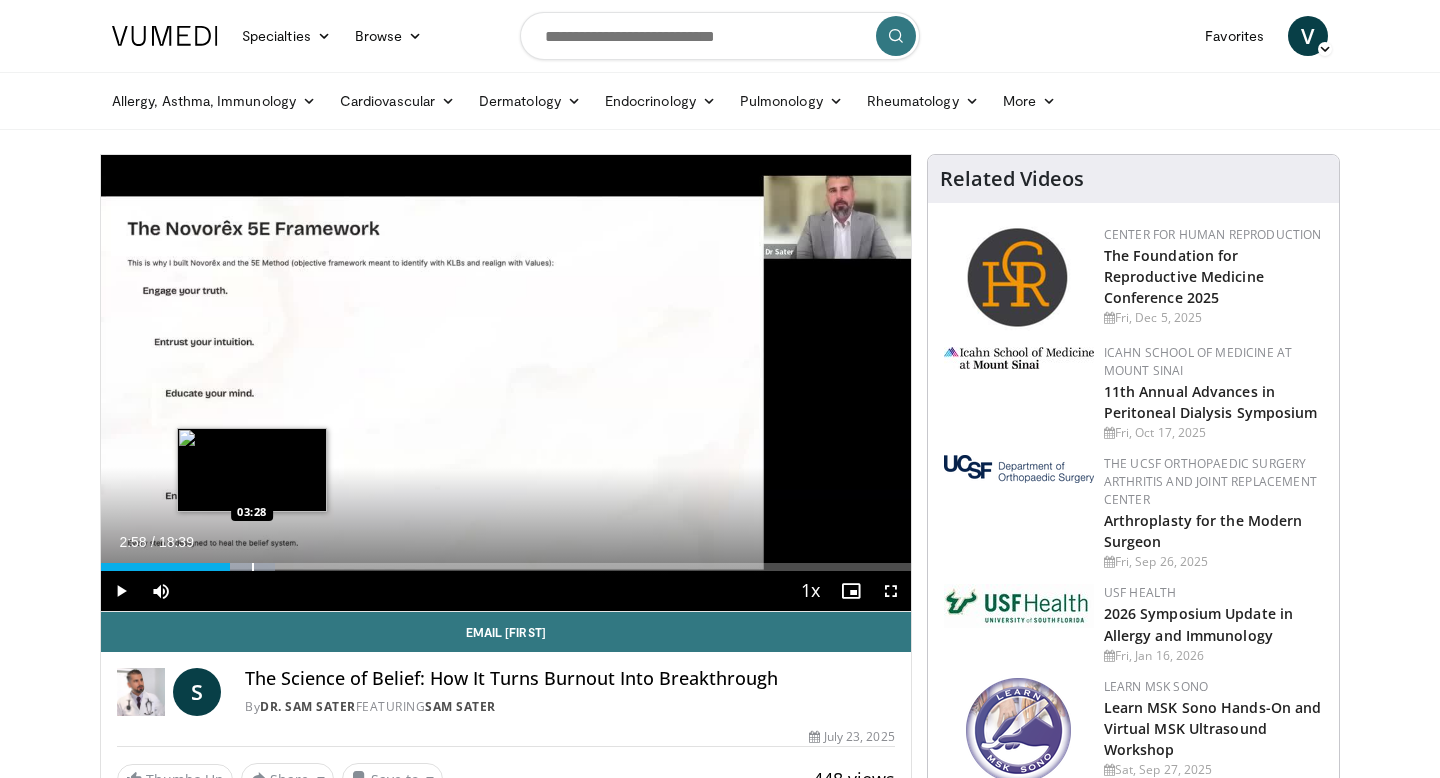click at bounding box center [253, 567] 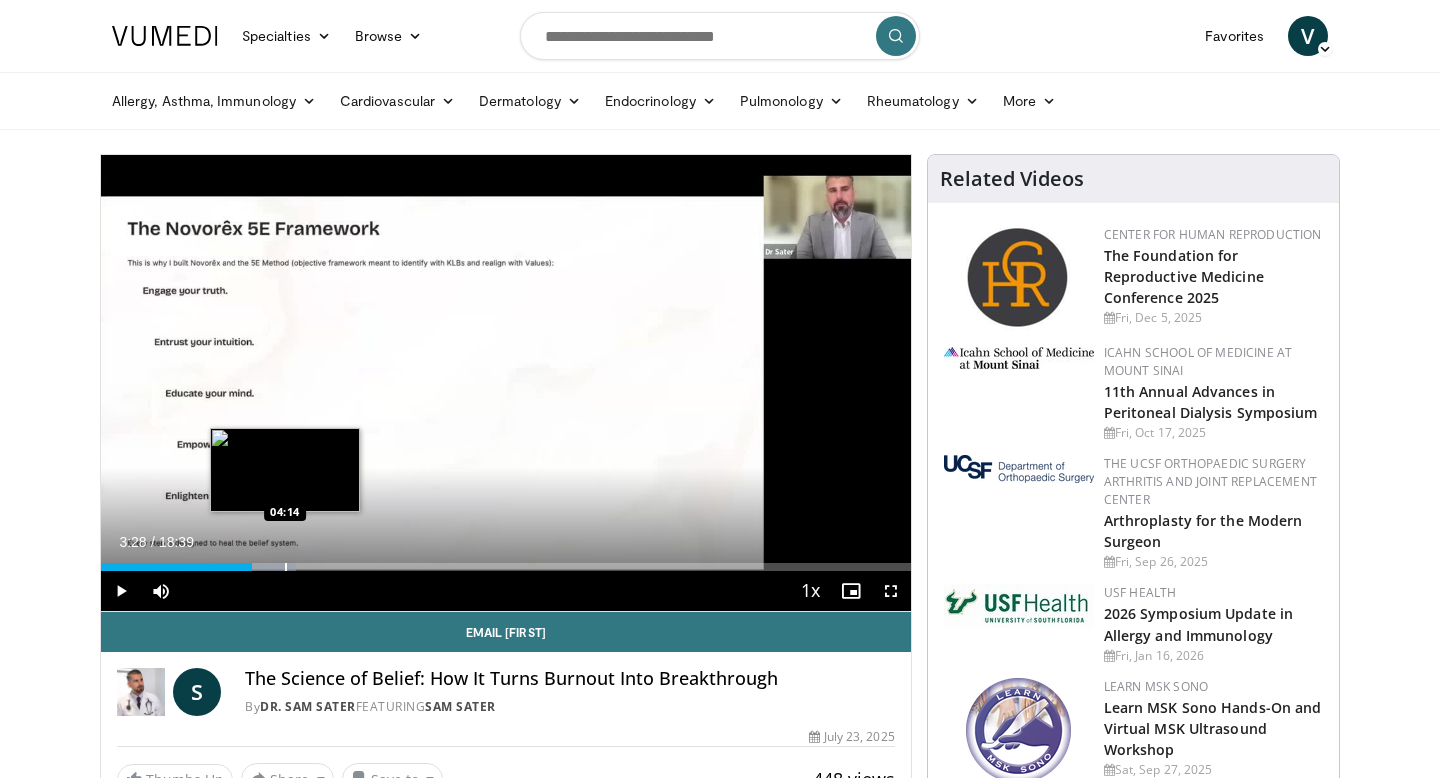 click at bounding box center (286, 567) 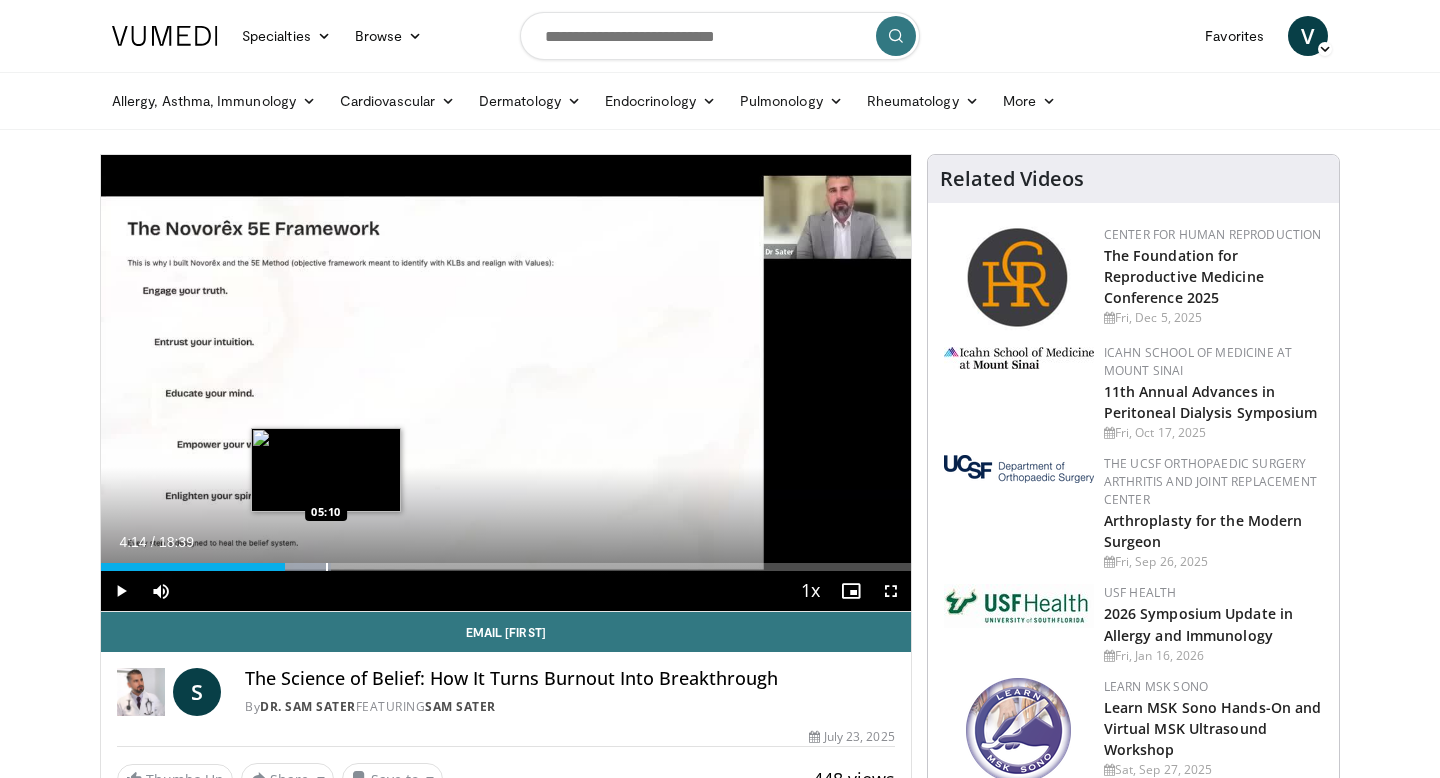 click at bounding box center (327, 567) 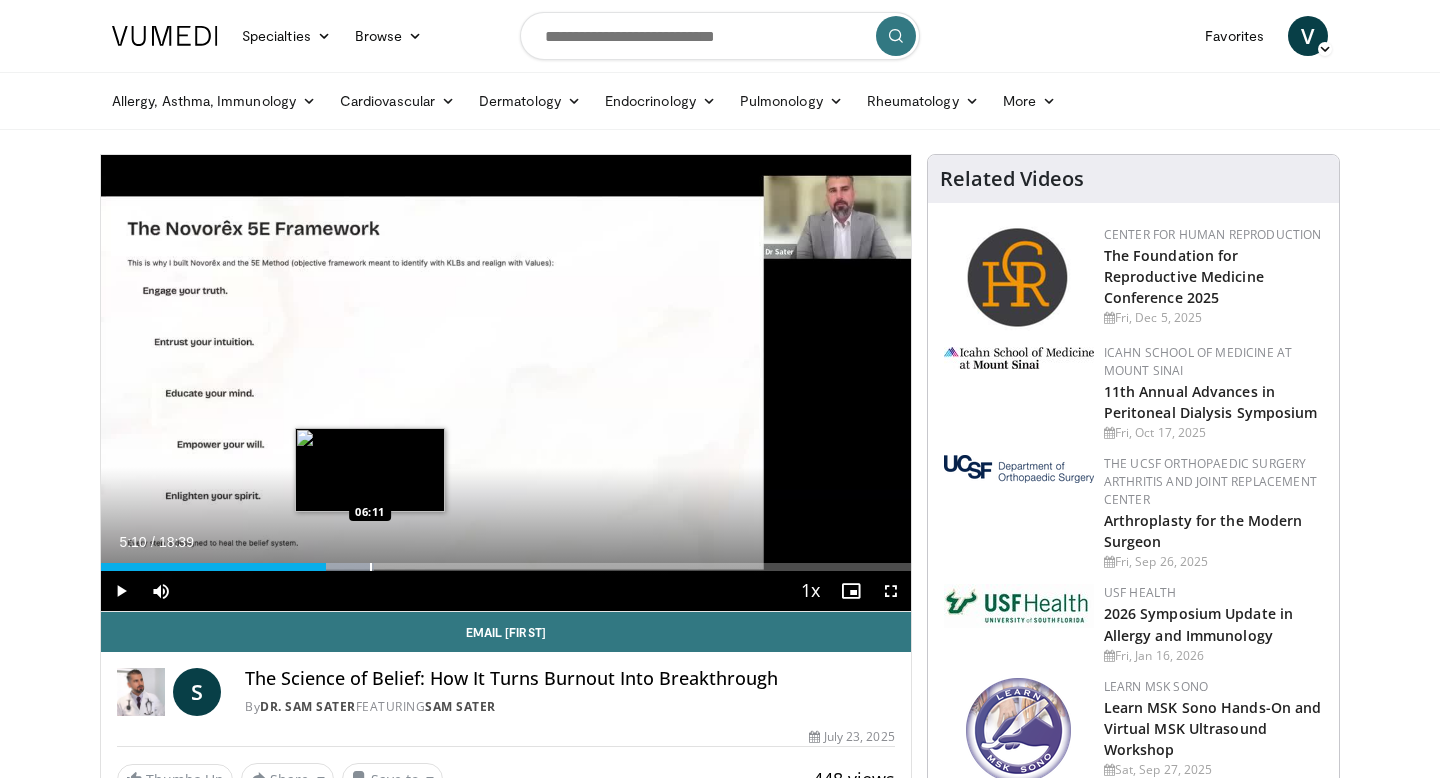 click at bounding box center [371, 567] 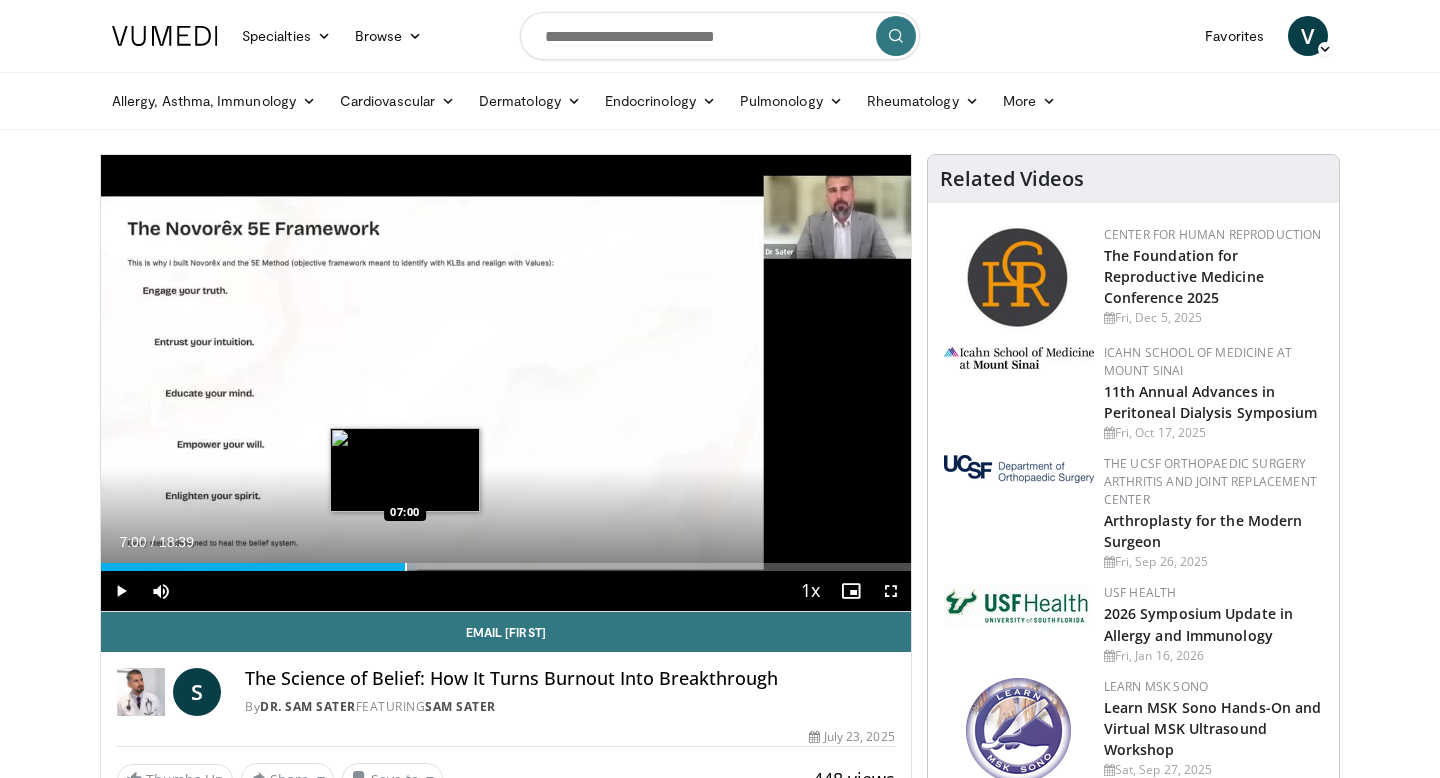 click at bounding box center [406, 567] 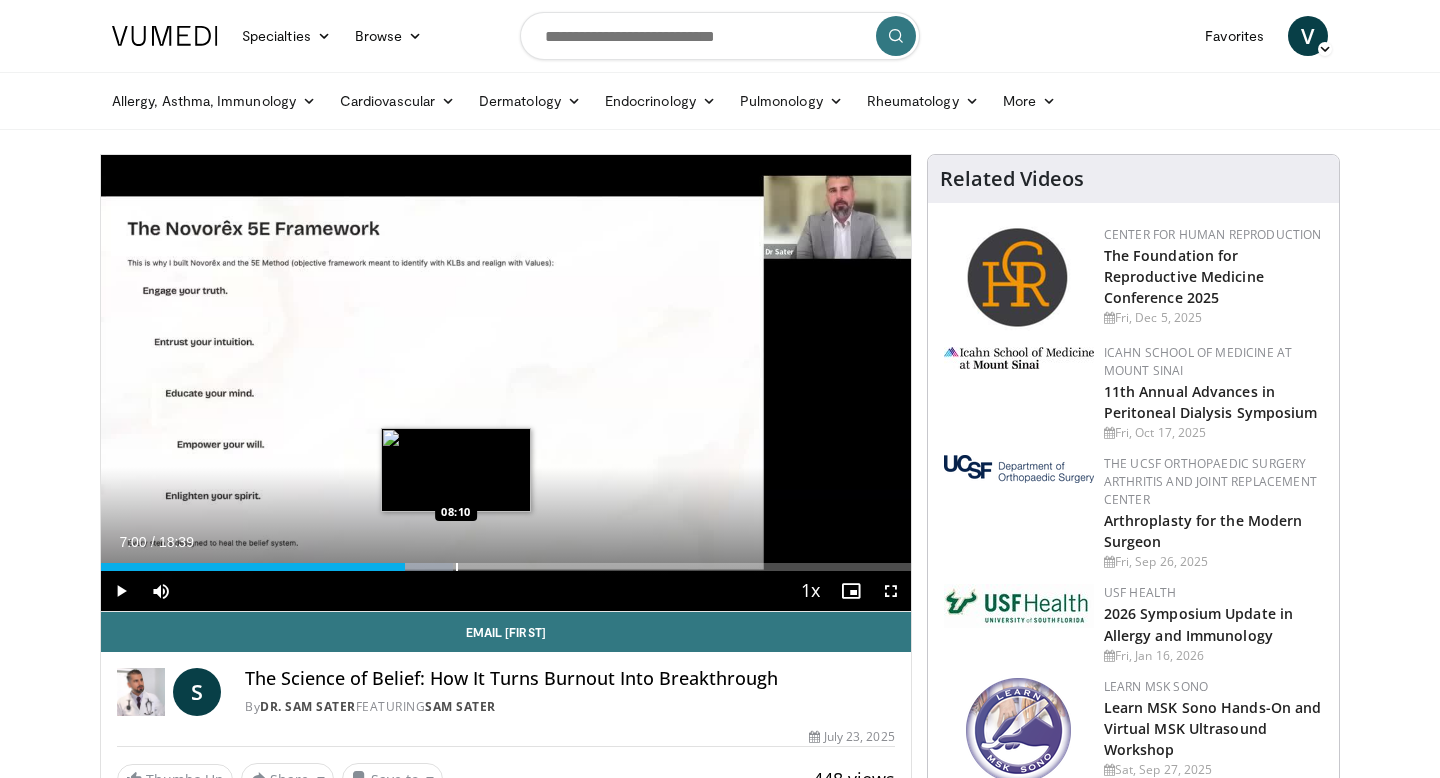 click at bounding box center (457, 567) 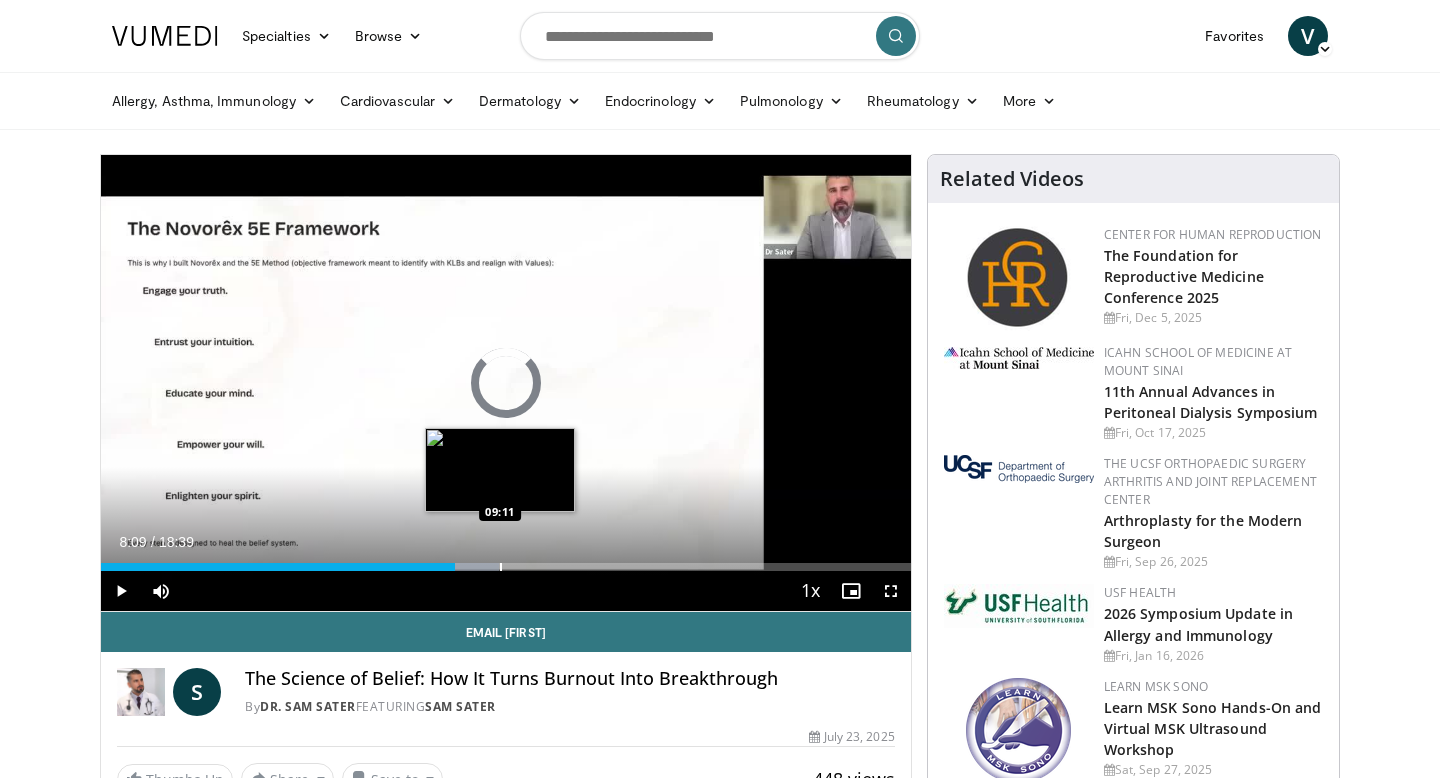 click at bounding box center (501, 567) 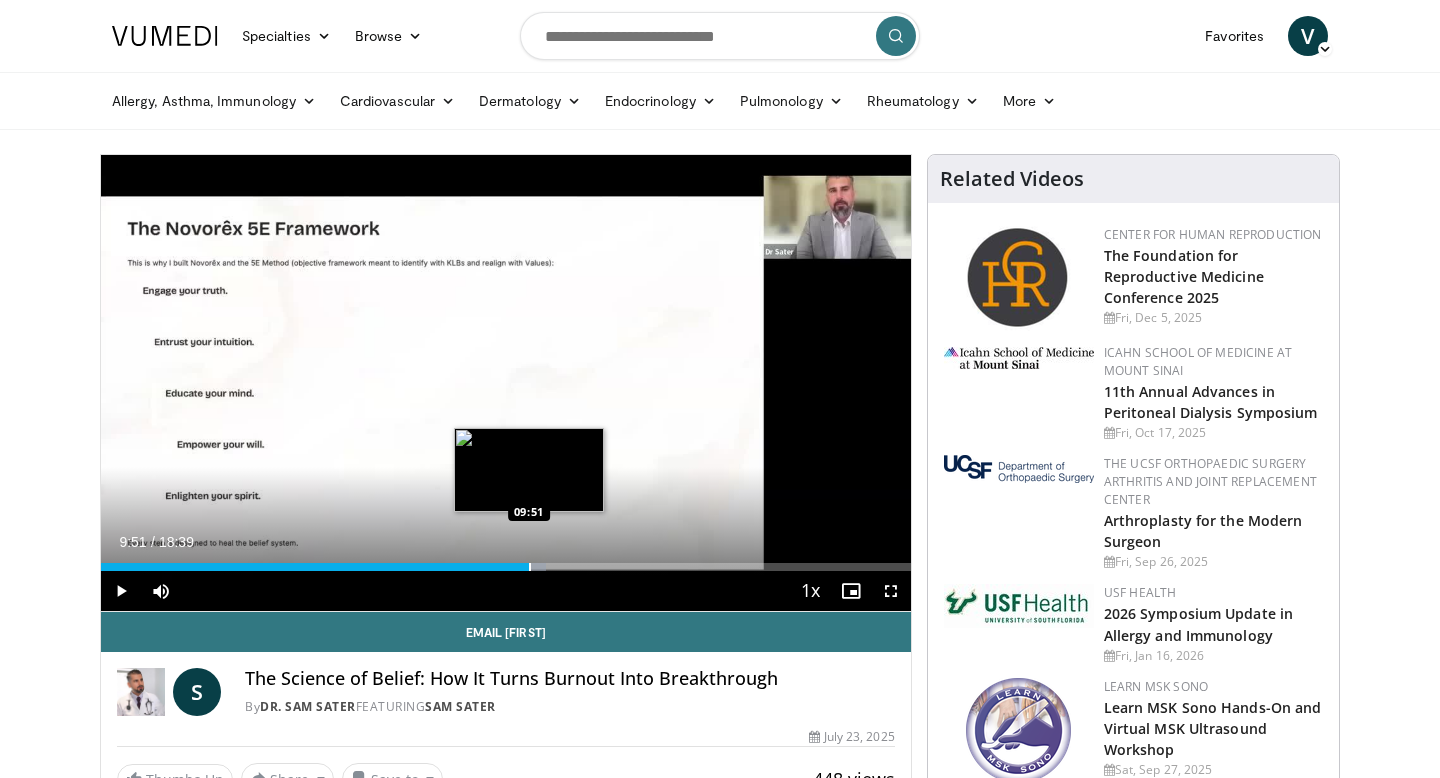 click at bounding box center (530, 567) 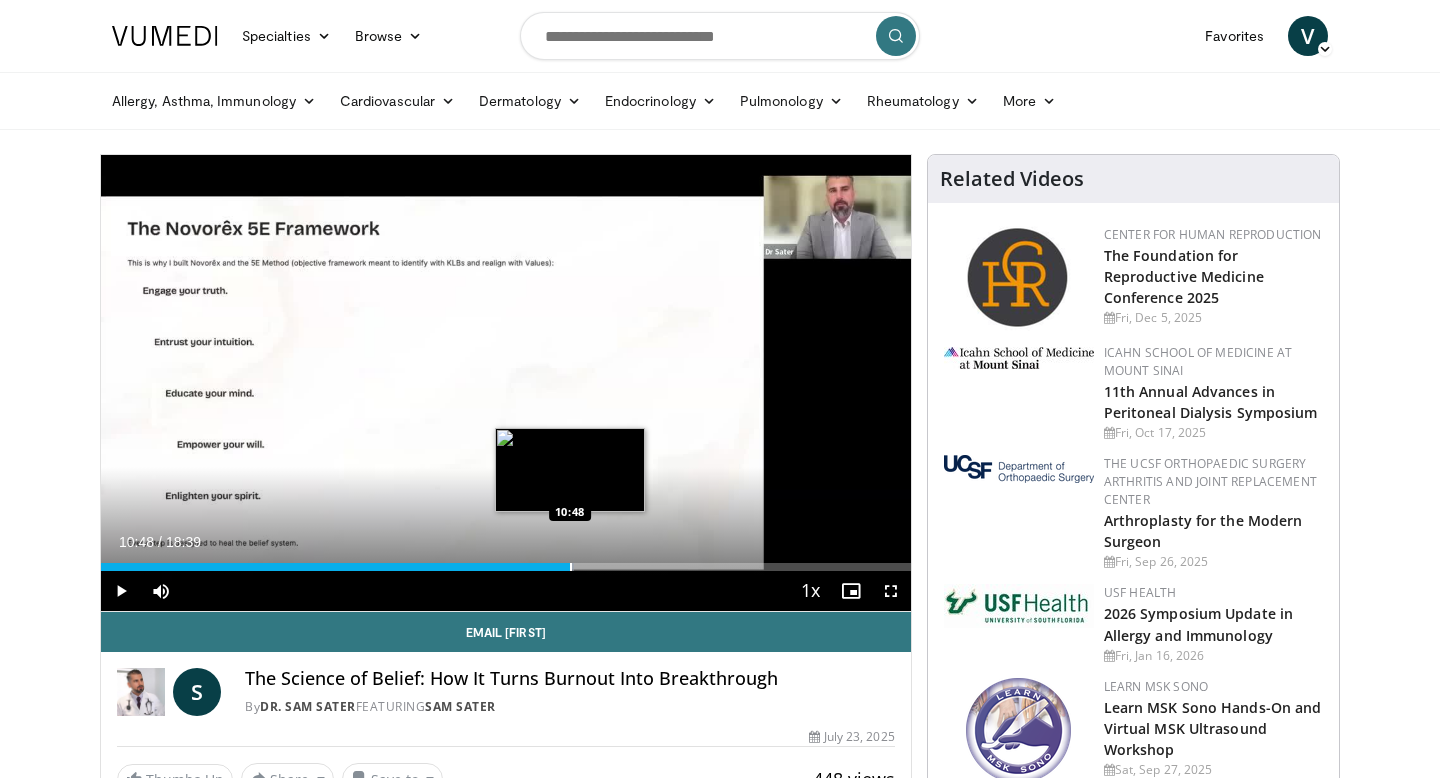 click at bounding box center (571, 567) 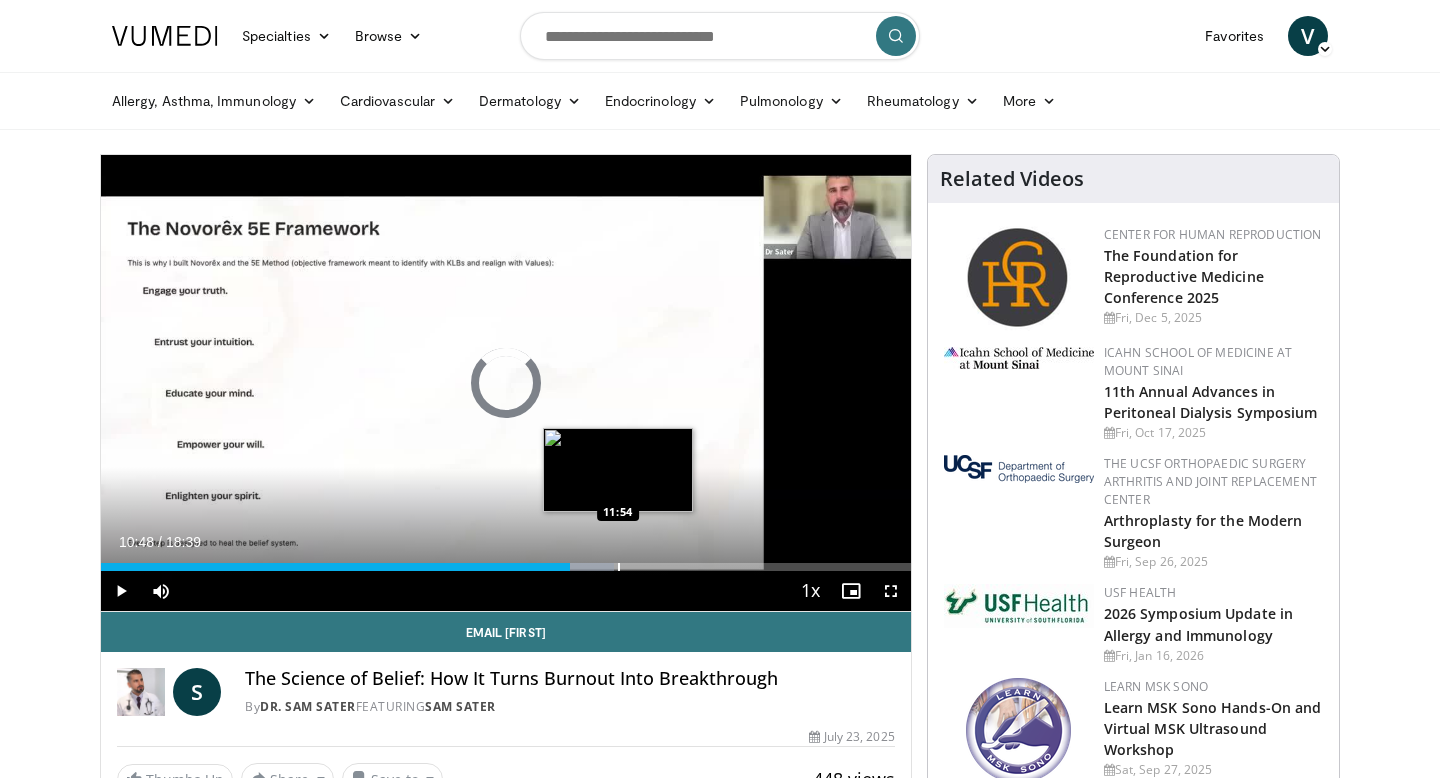 click at bounding box center (619, 567) 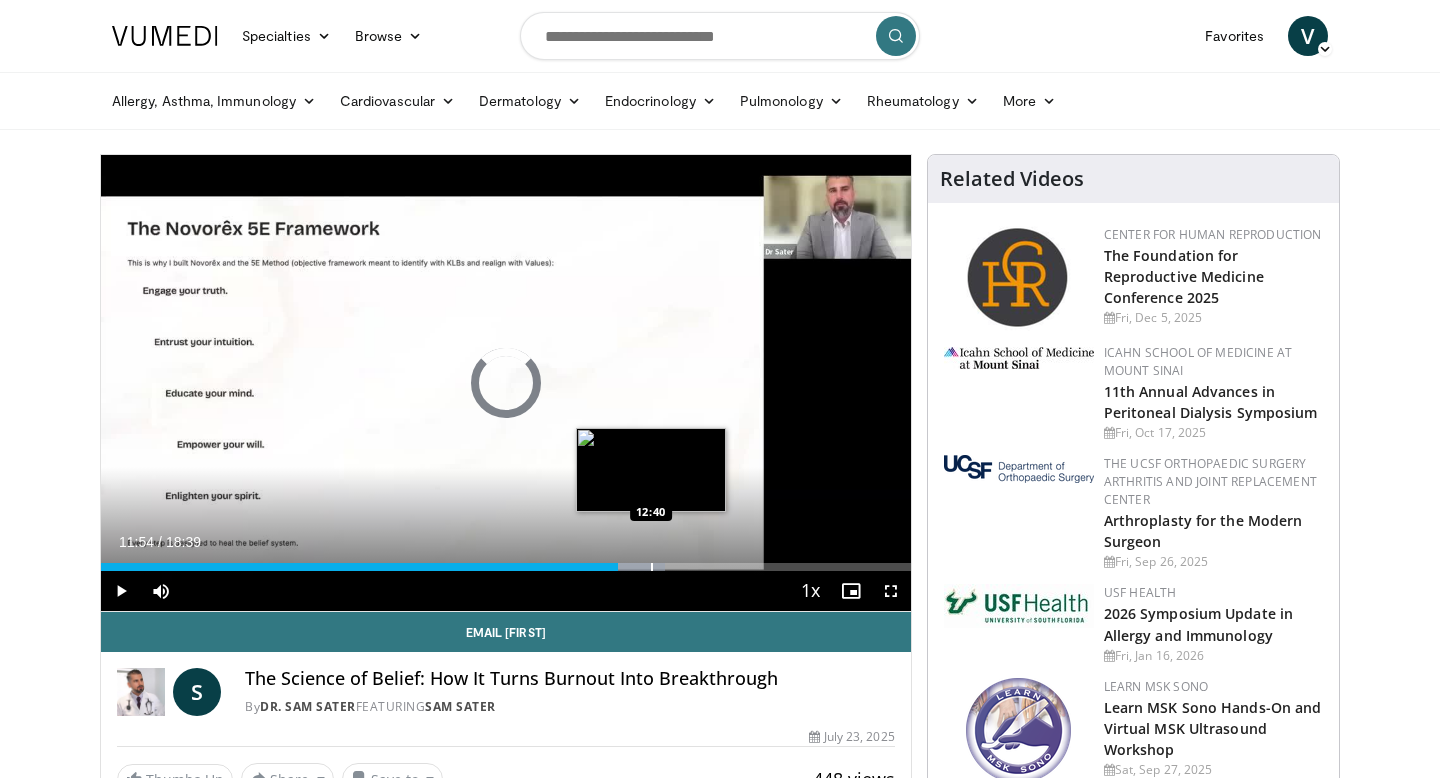 click at bounding box center [652, 567] 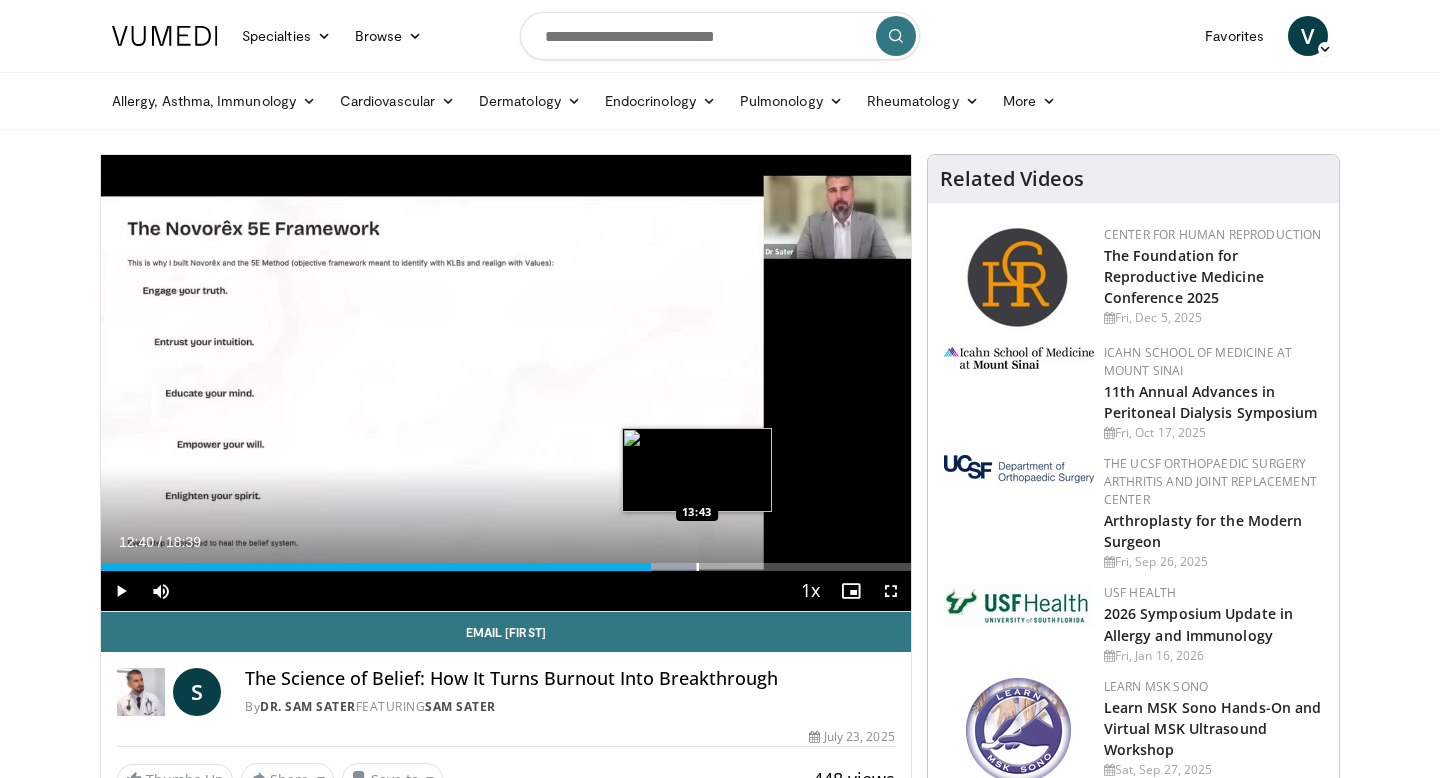 click at bounding box center [698, 567] 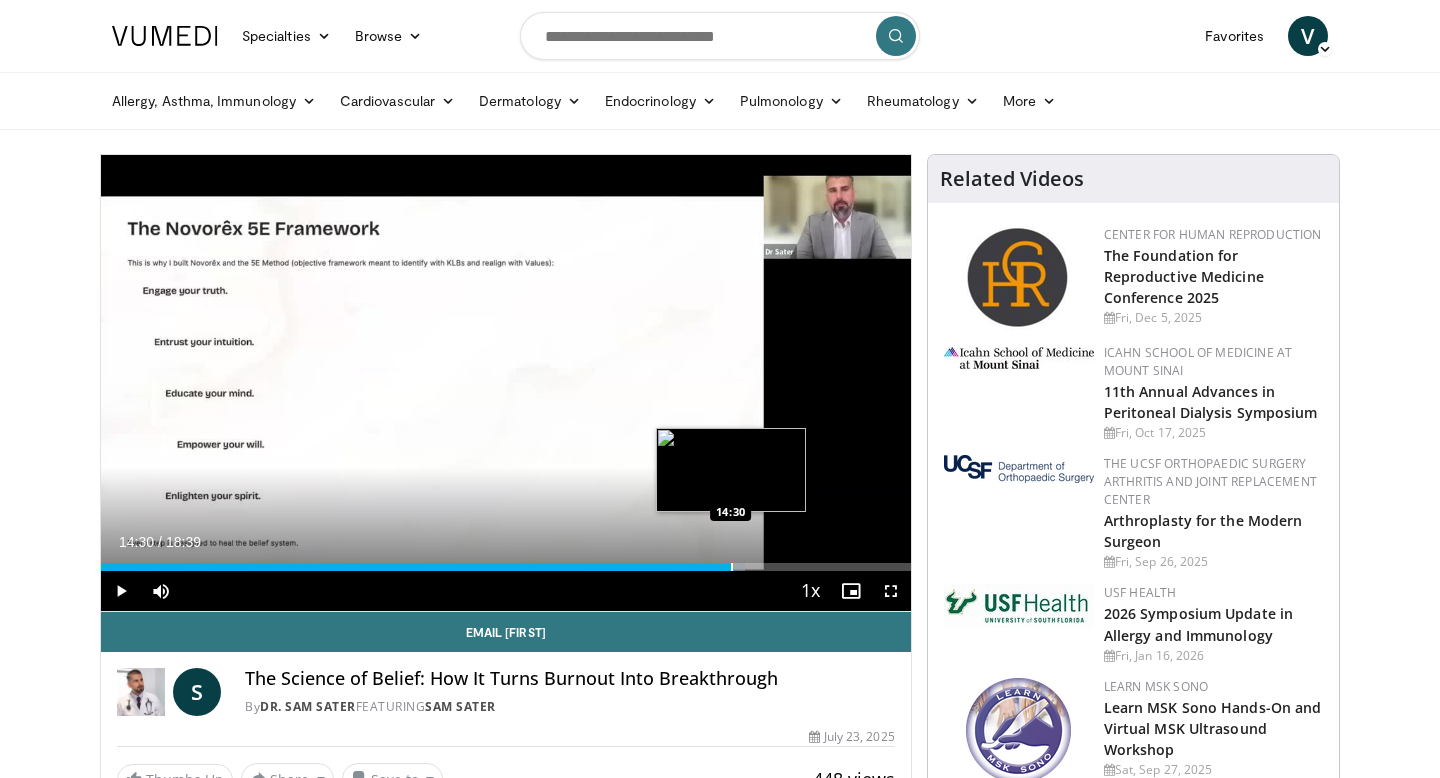 click at bounding box center (732, 567) 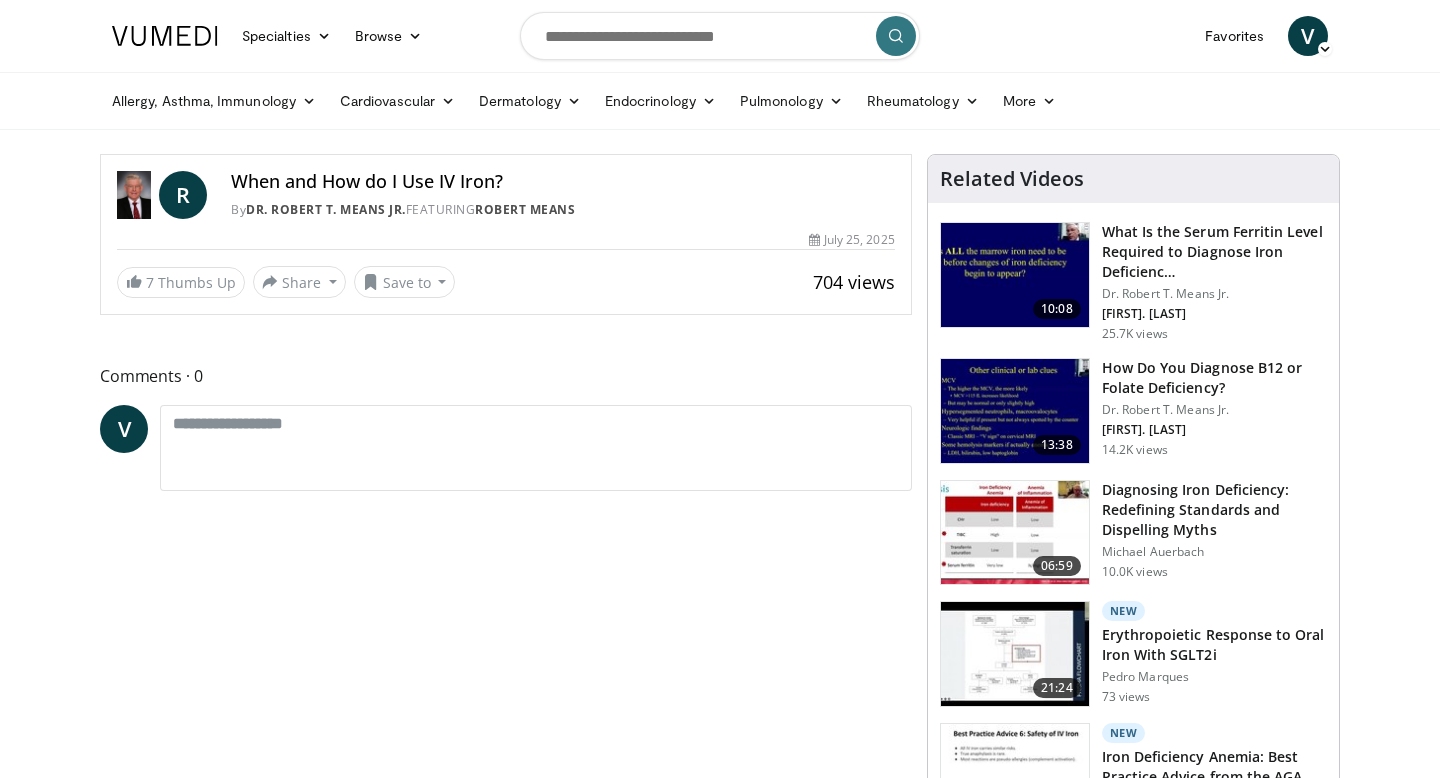 scroll, scrollTop: 0, scrollLeft: 0, axis: both 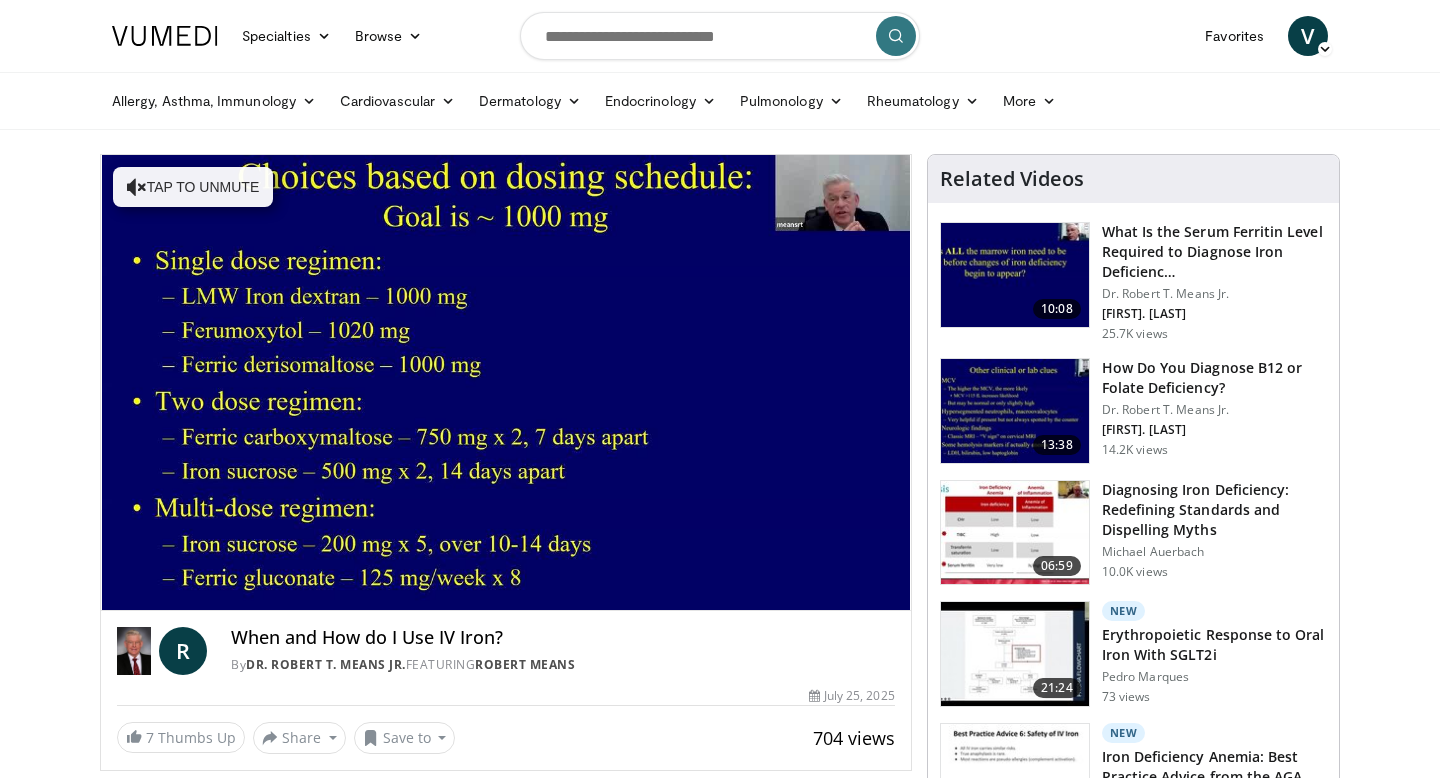 click on "**********" at bounding box center [506, 383] 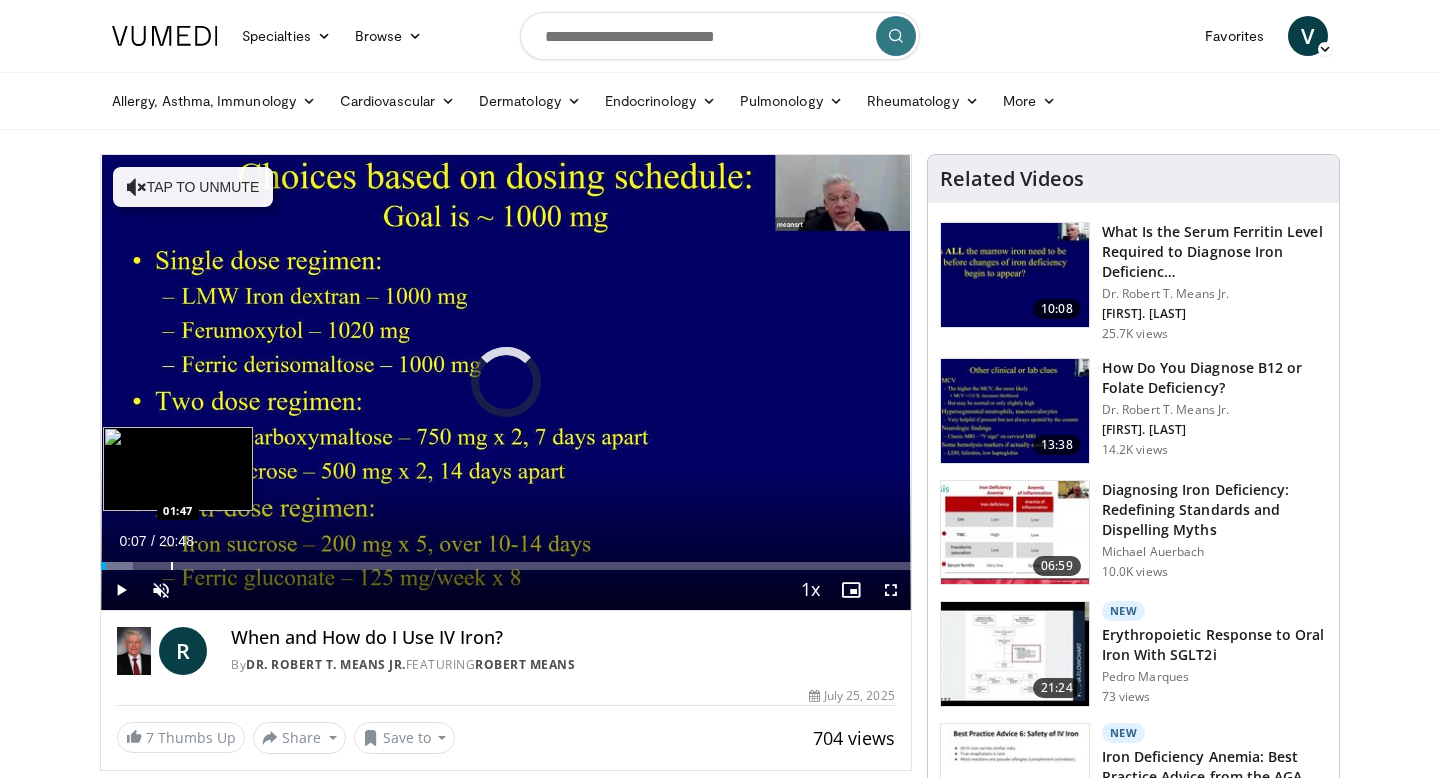 click at bounding box center (172, 566) 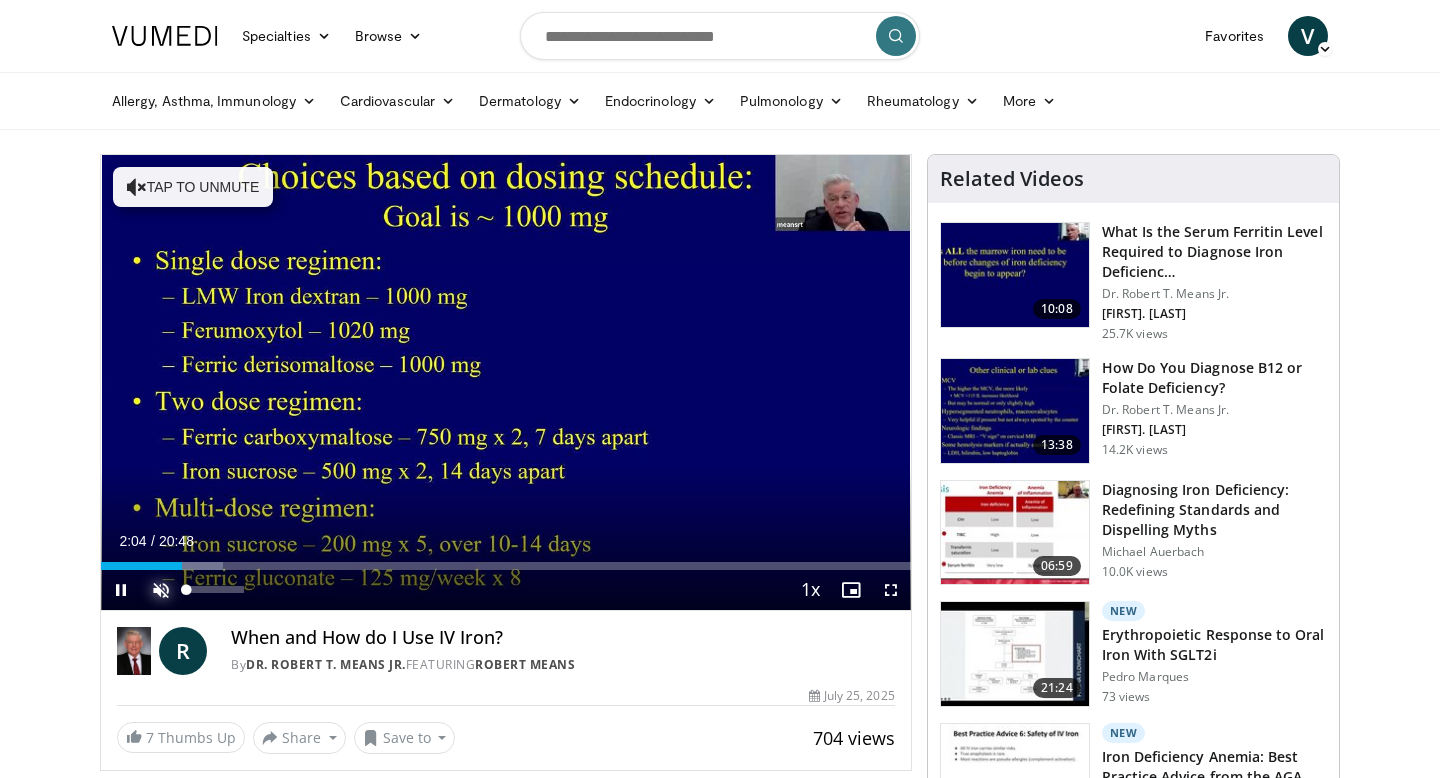 click at bounding box center (161, 590) 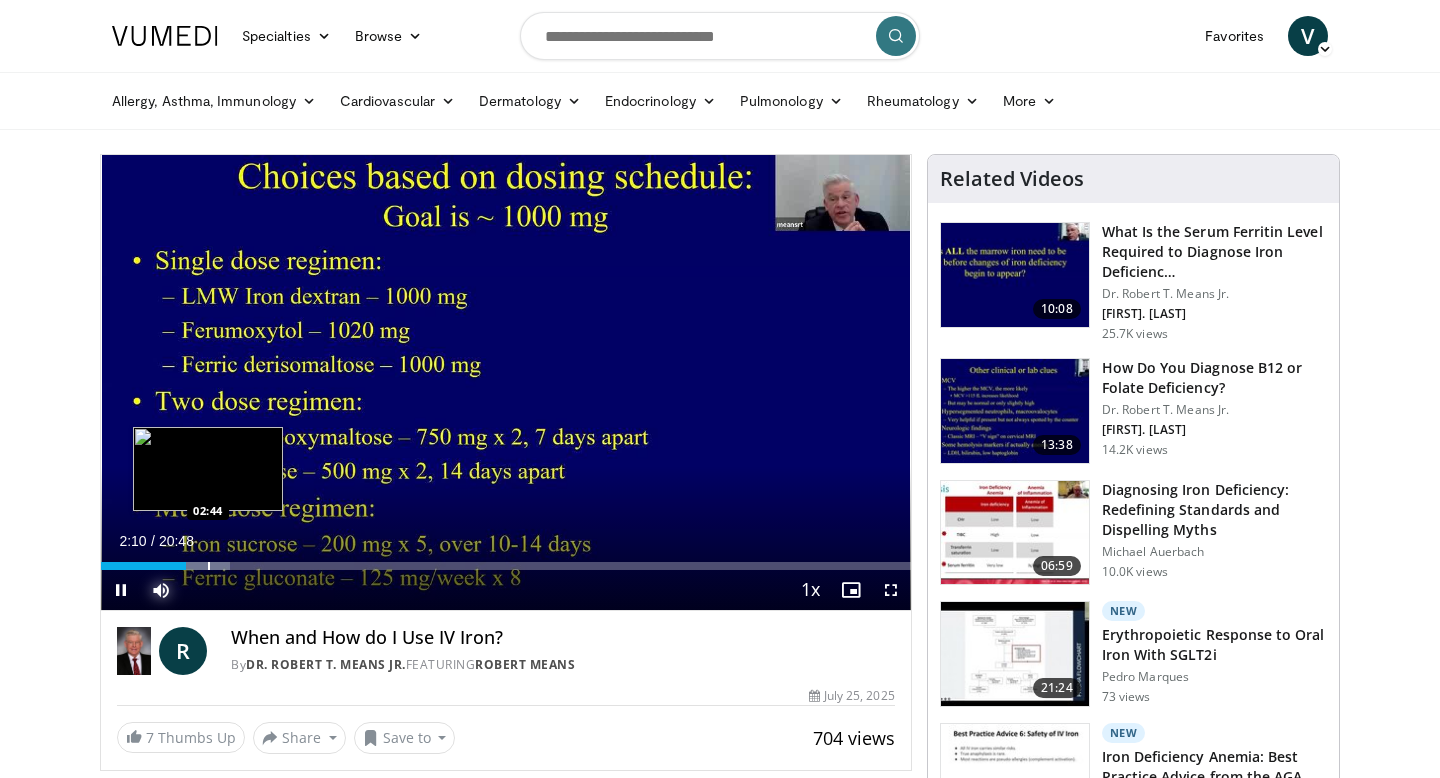 click at bounding box center (209, 566) 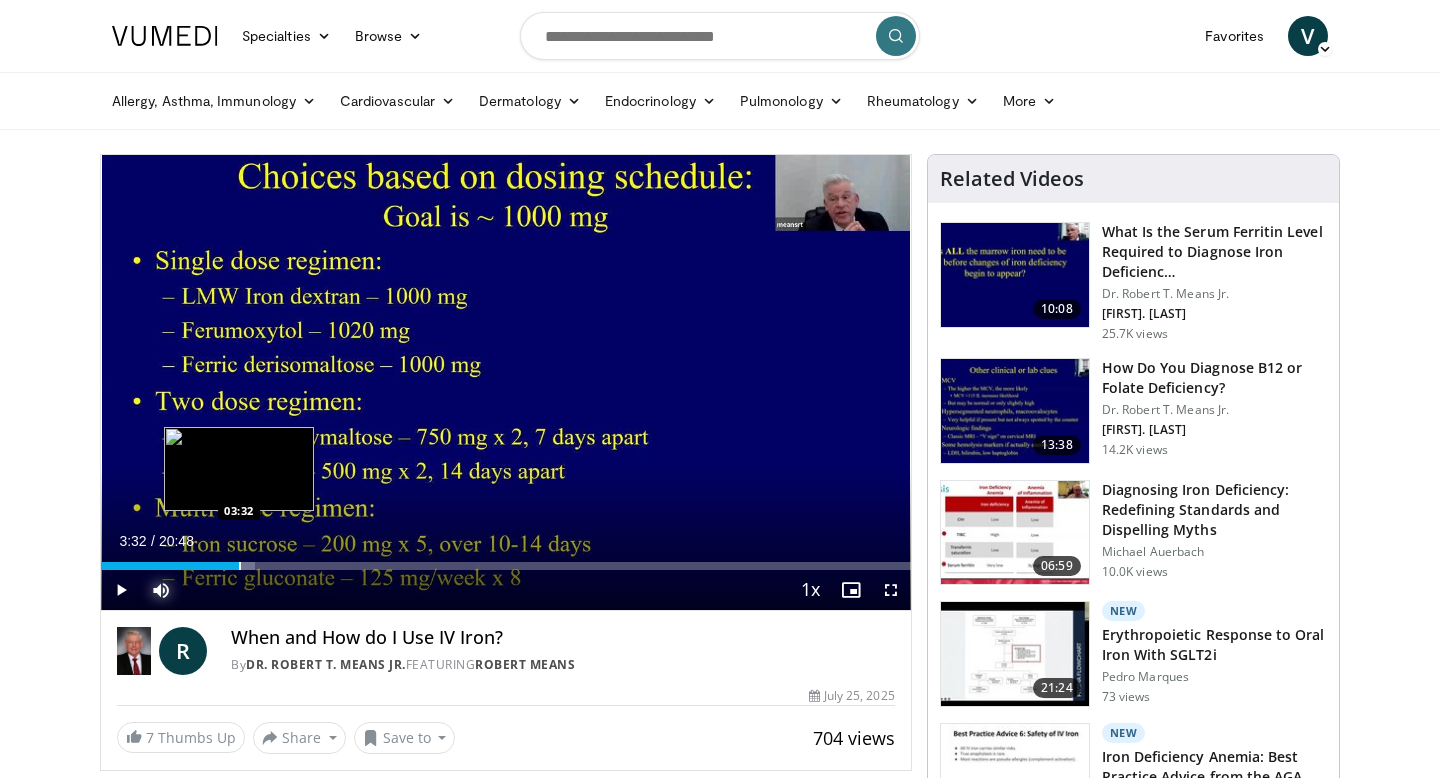 click at bounding box center [240, 566] 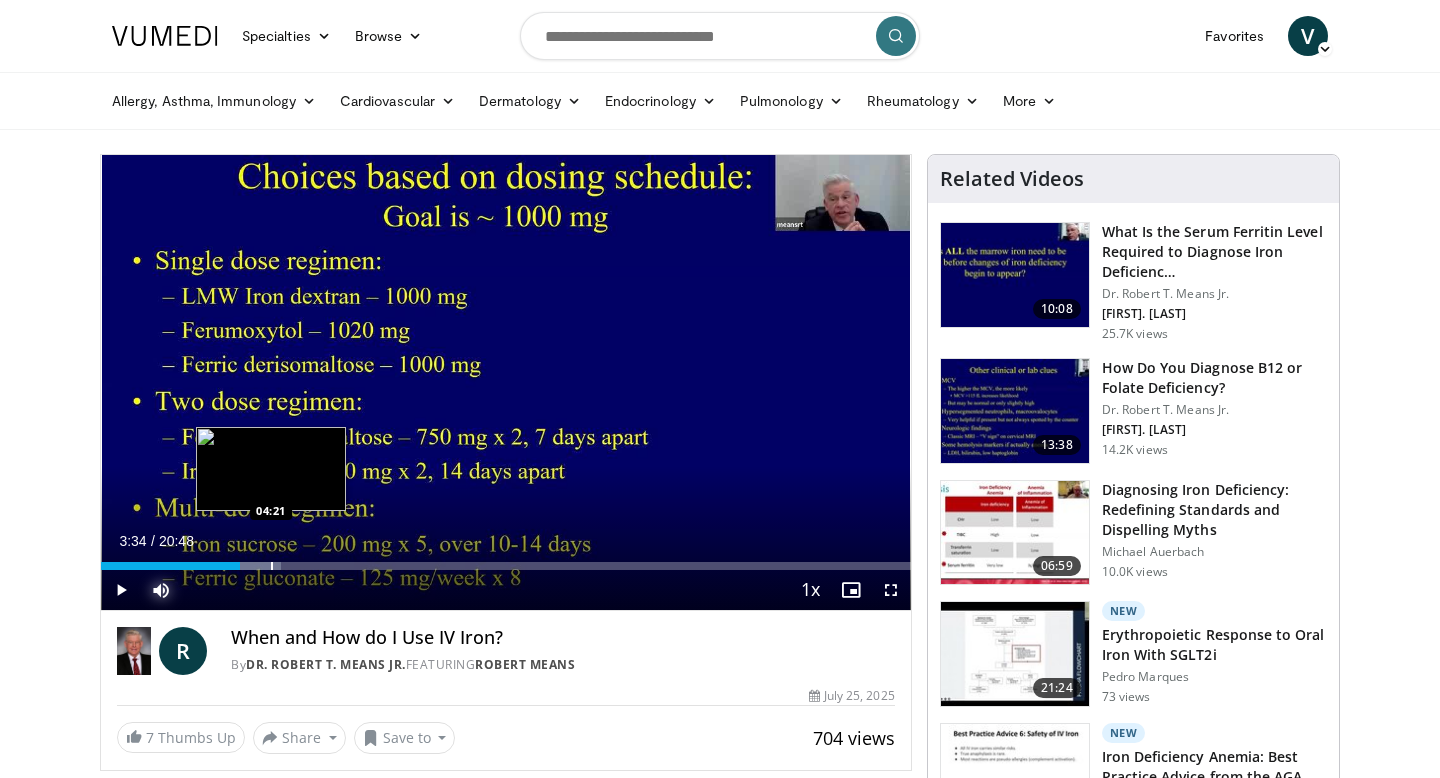 click at bounding box center (272, 566) 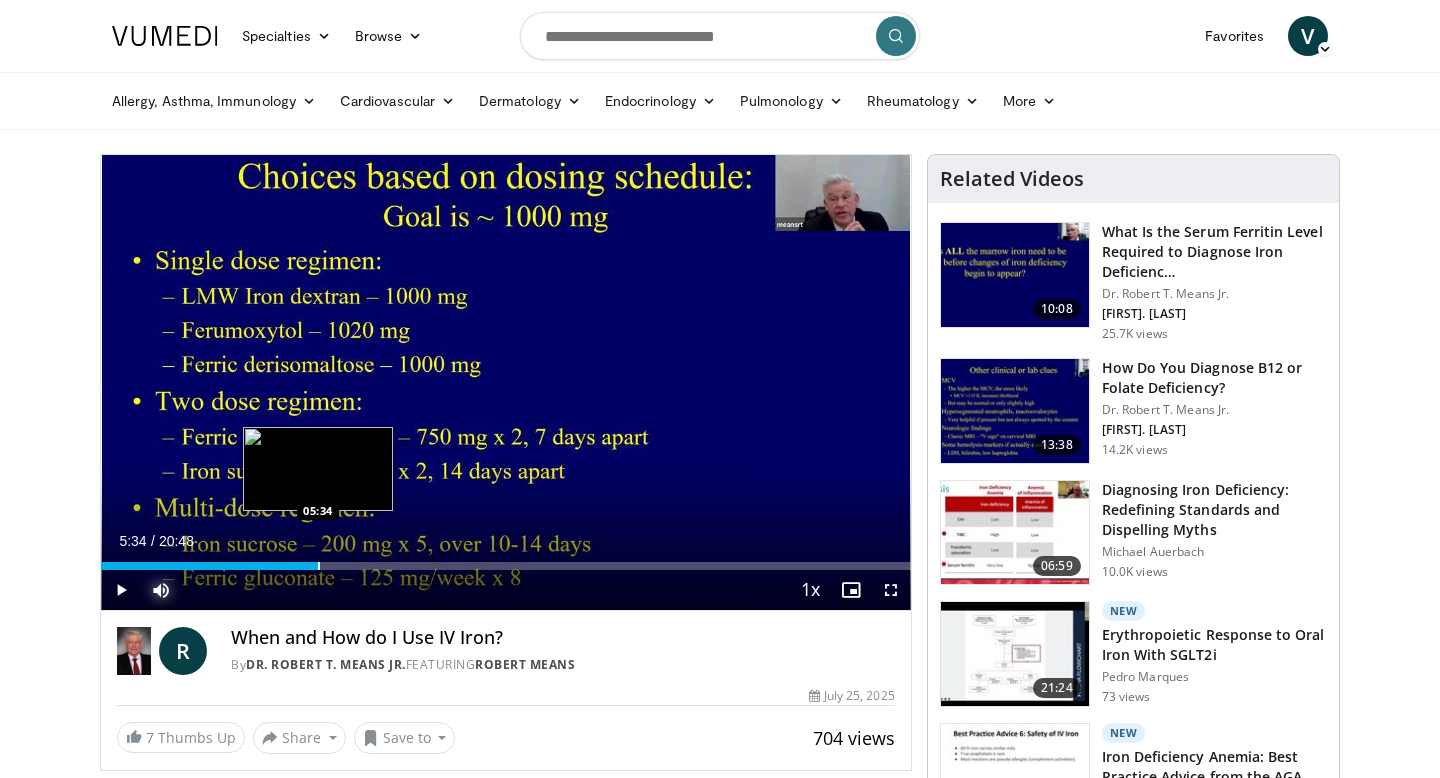 click at bounding box center (319, 566) 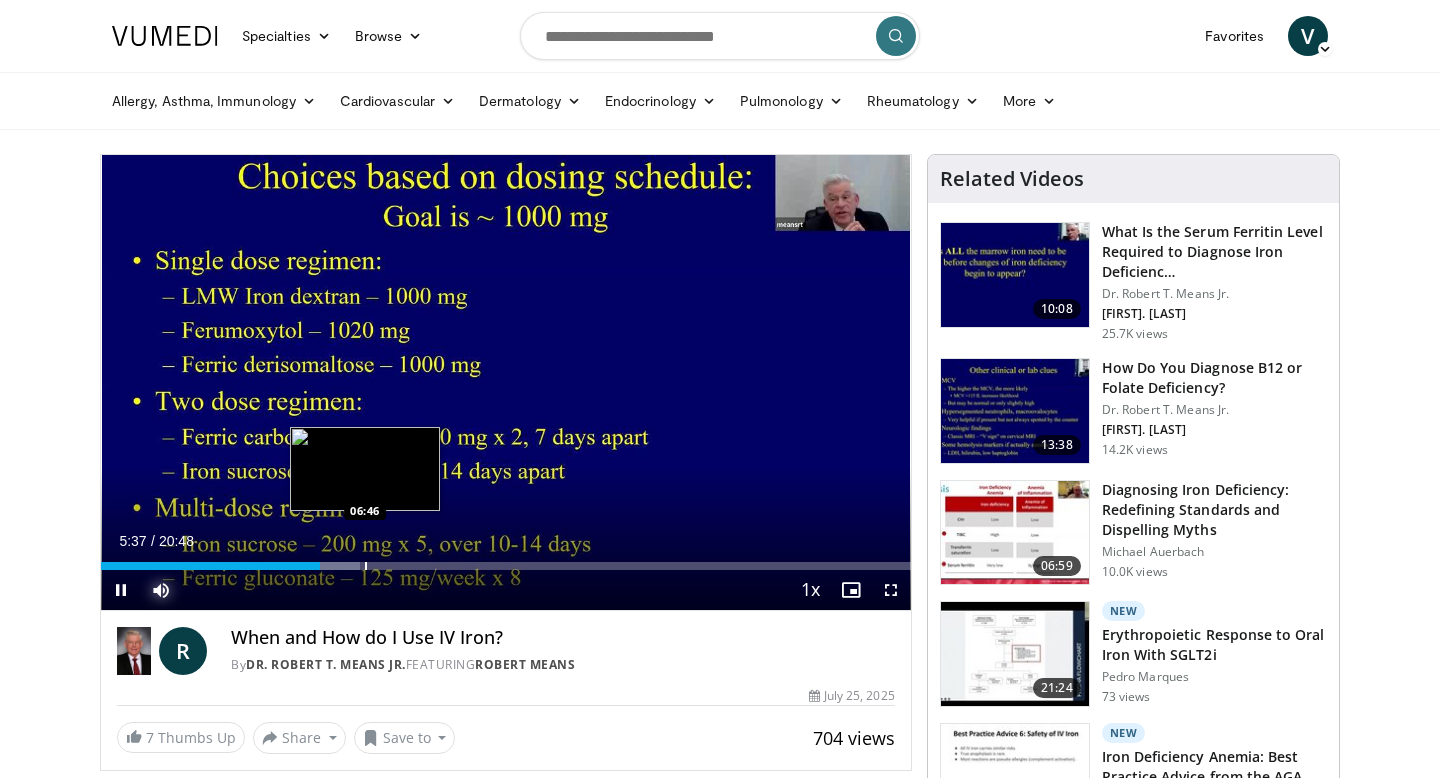 click on "Loaded :  32.05% 05:37 06:46" at bounding box center [506, 560] 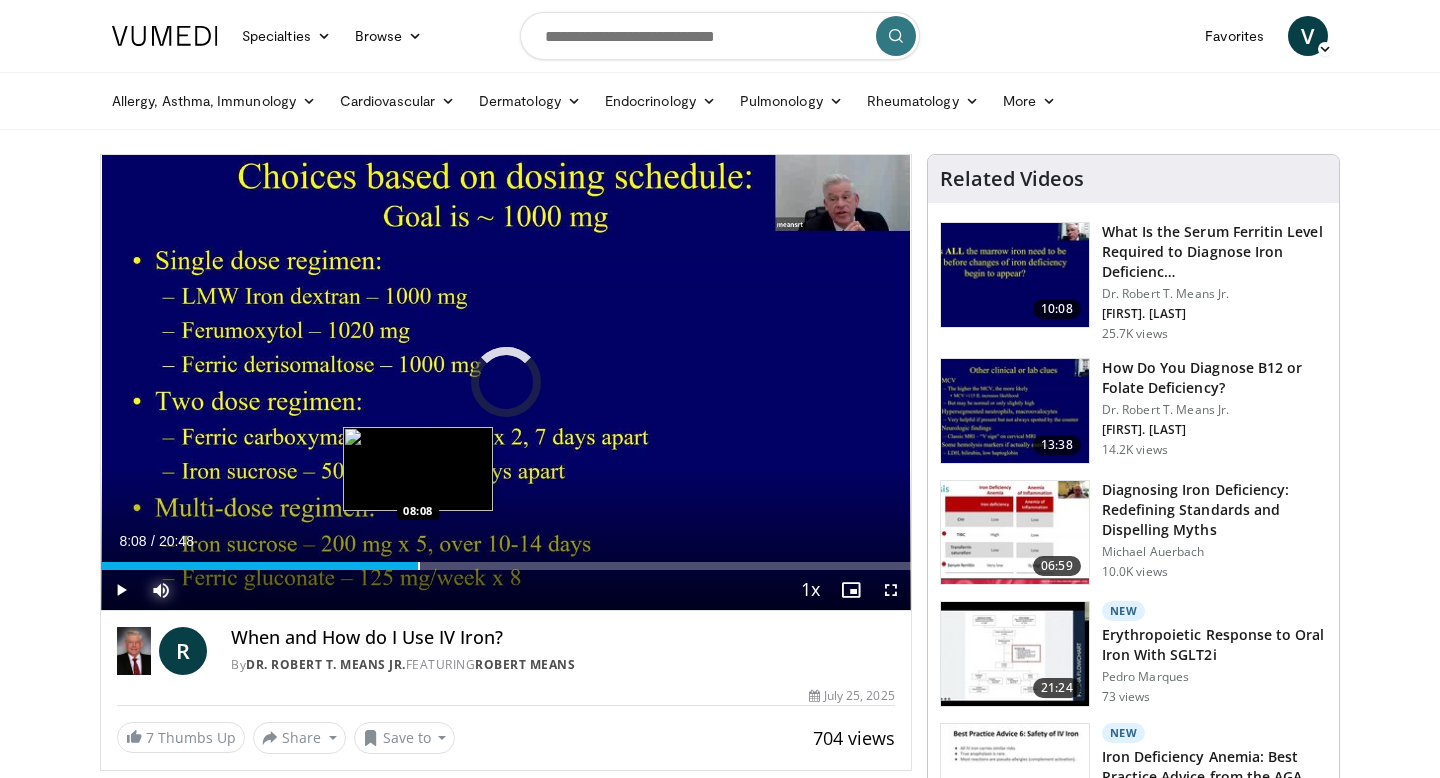 click on "Loaded :  38.15% 08:08 08:08" at bounding box center (506, 560) 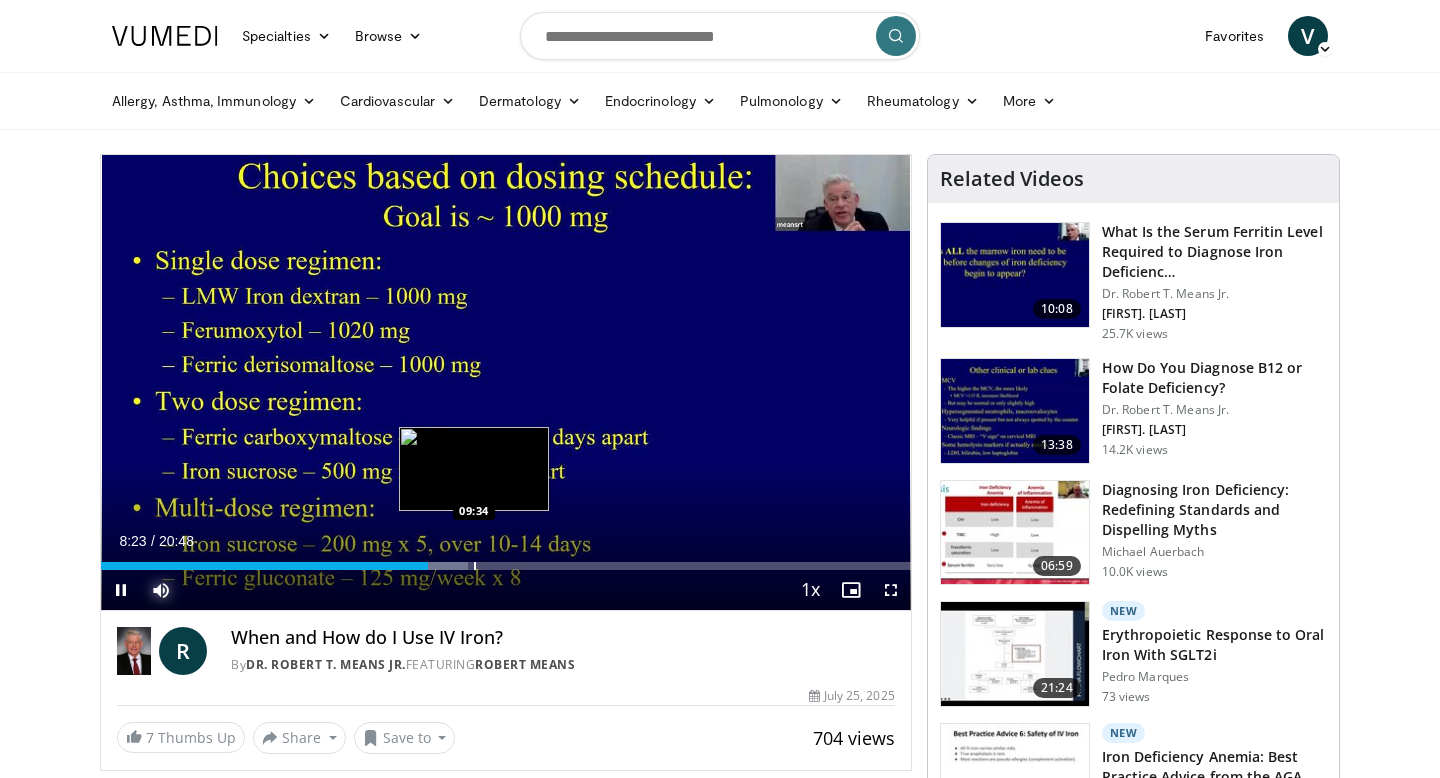 click at bounding box center (475, 566) 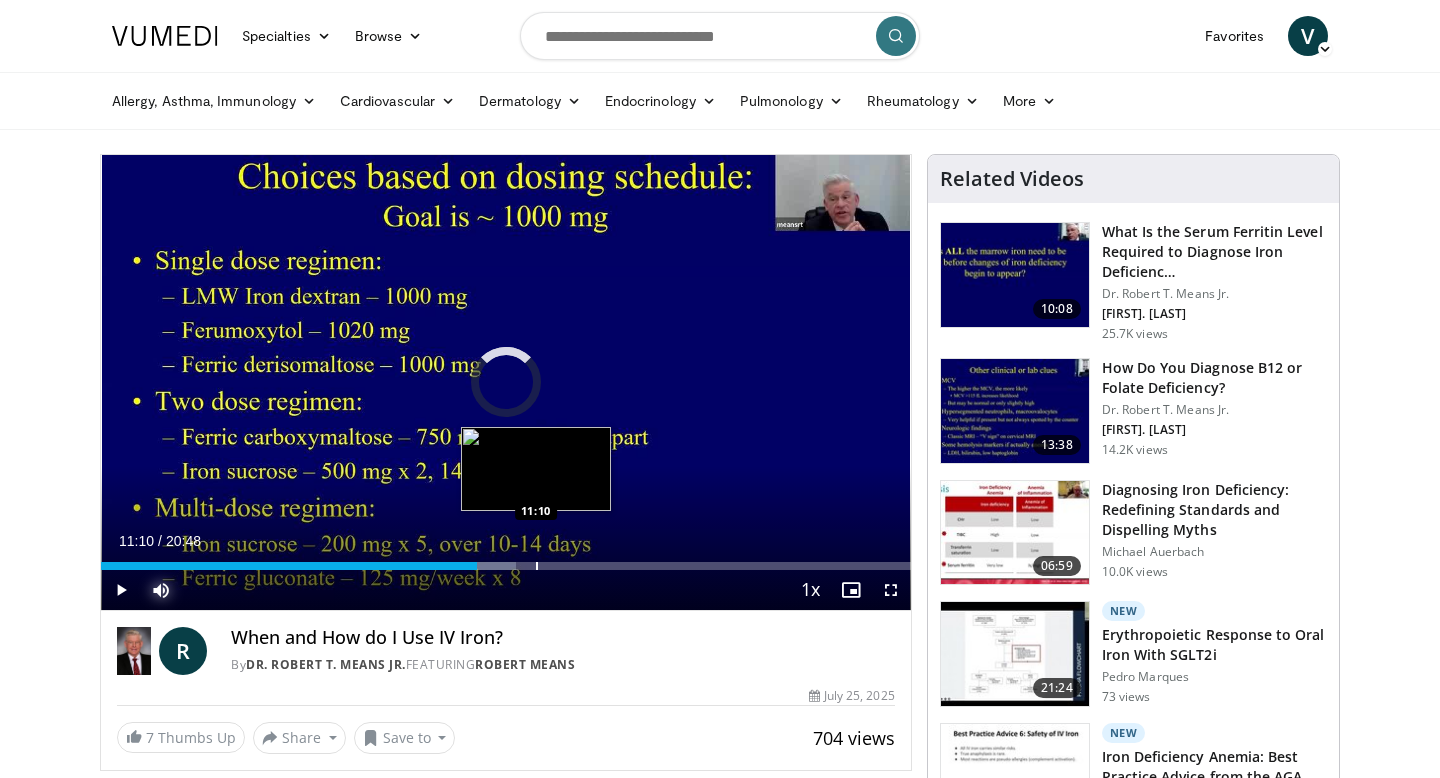 click at bounding box center (537, 566) 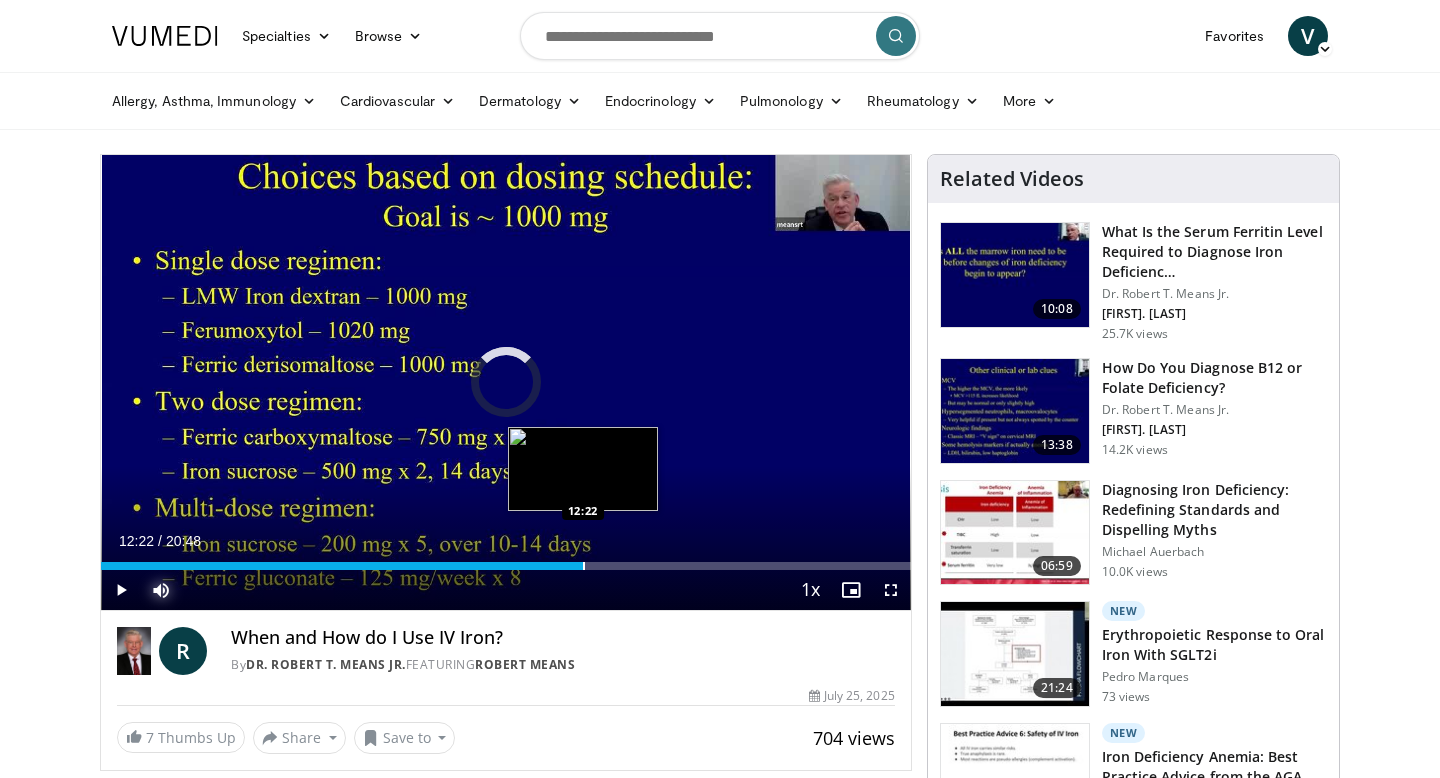 click at bounding box center [584, 566] 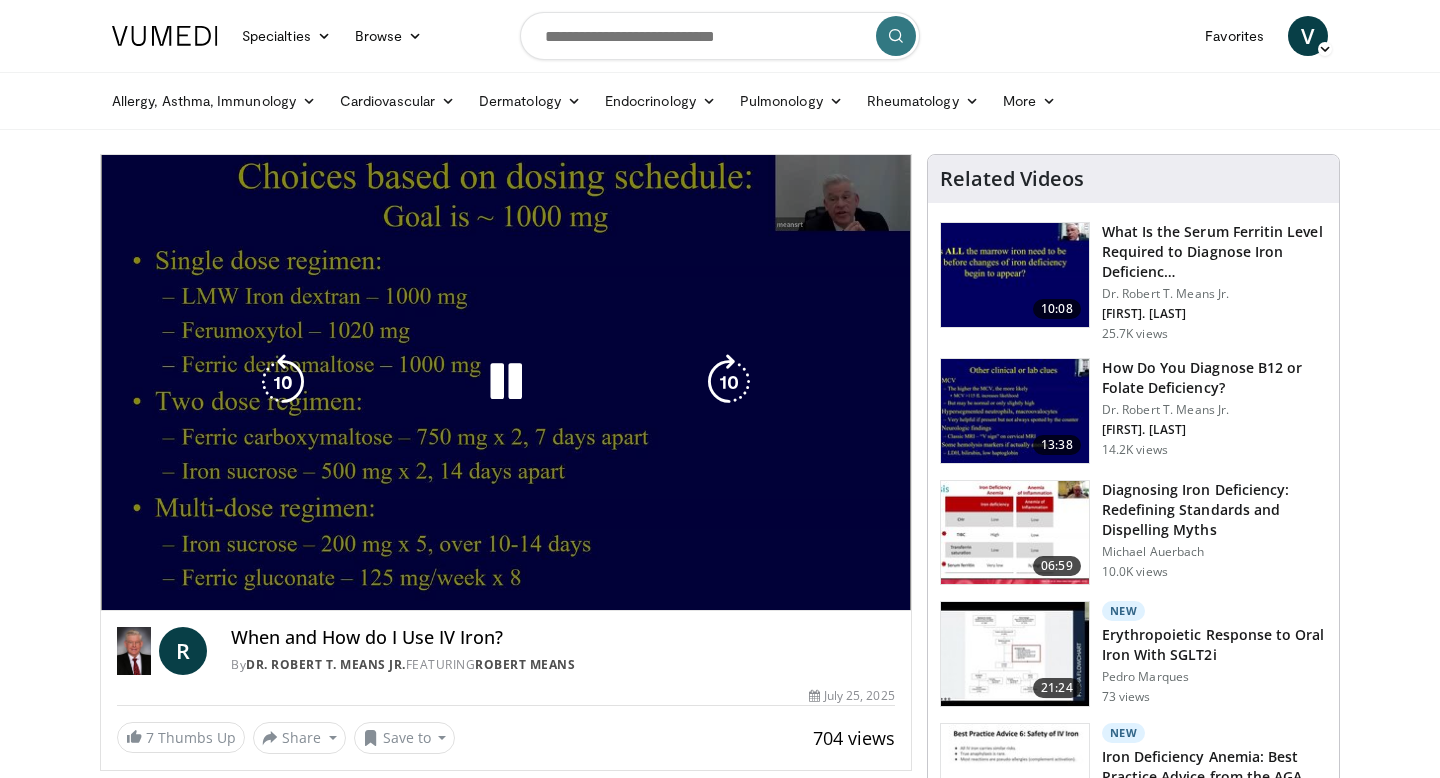 click on "**********" at bounding box center [506, 383] 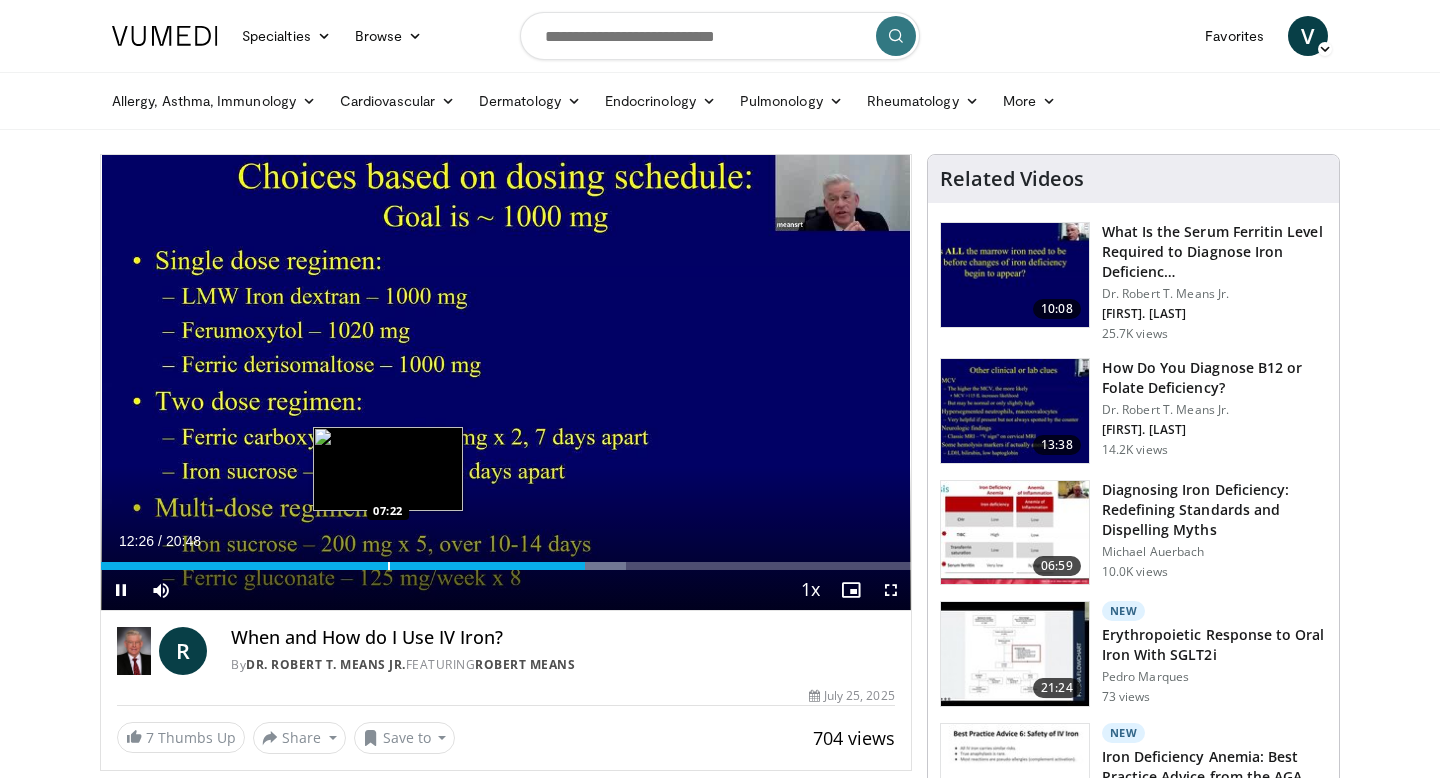click at bounding box center (389, 566) 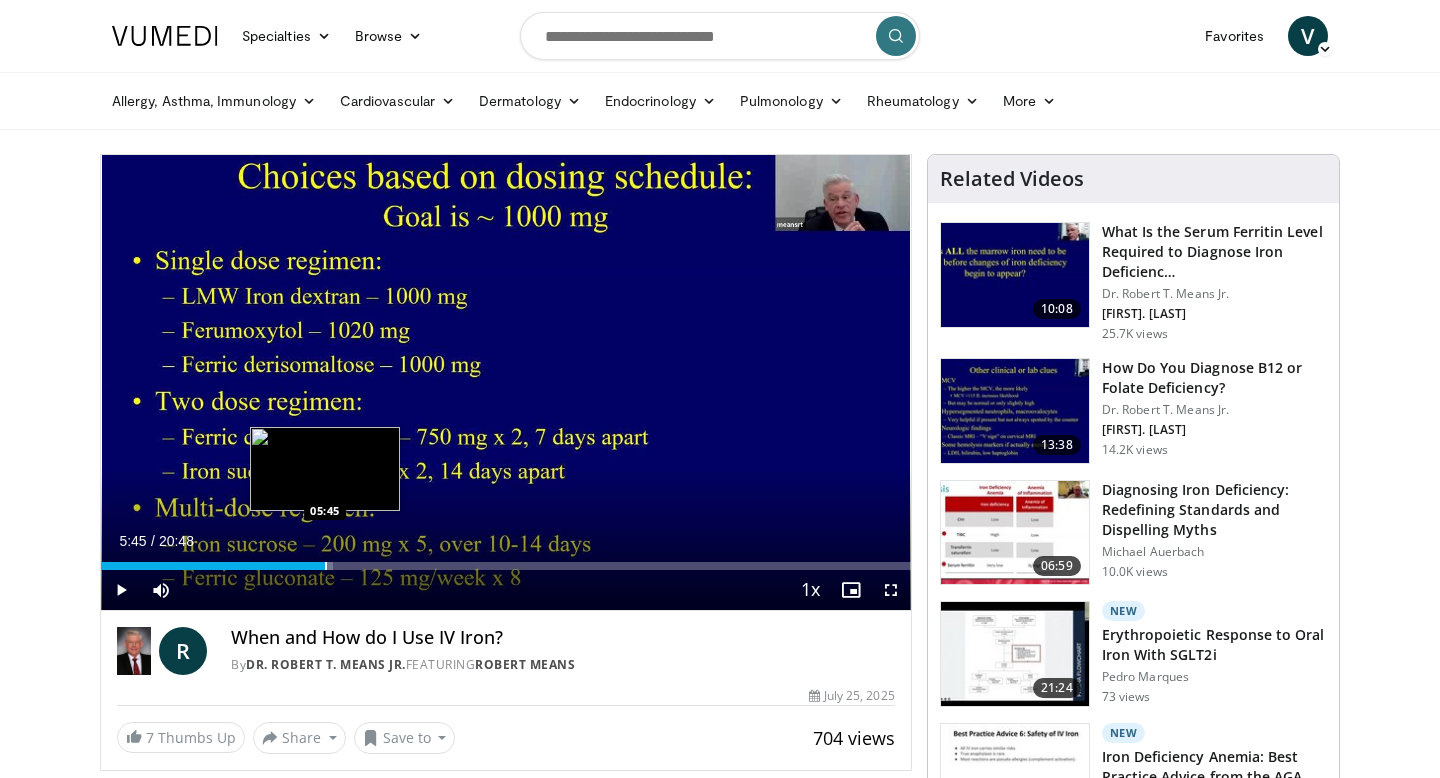 click at bounding box center [326, 566] 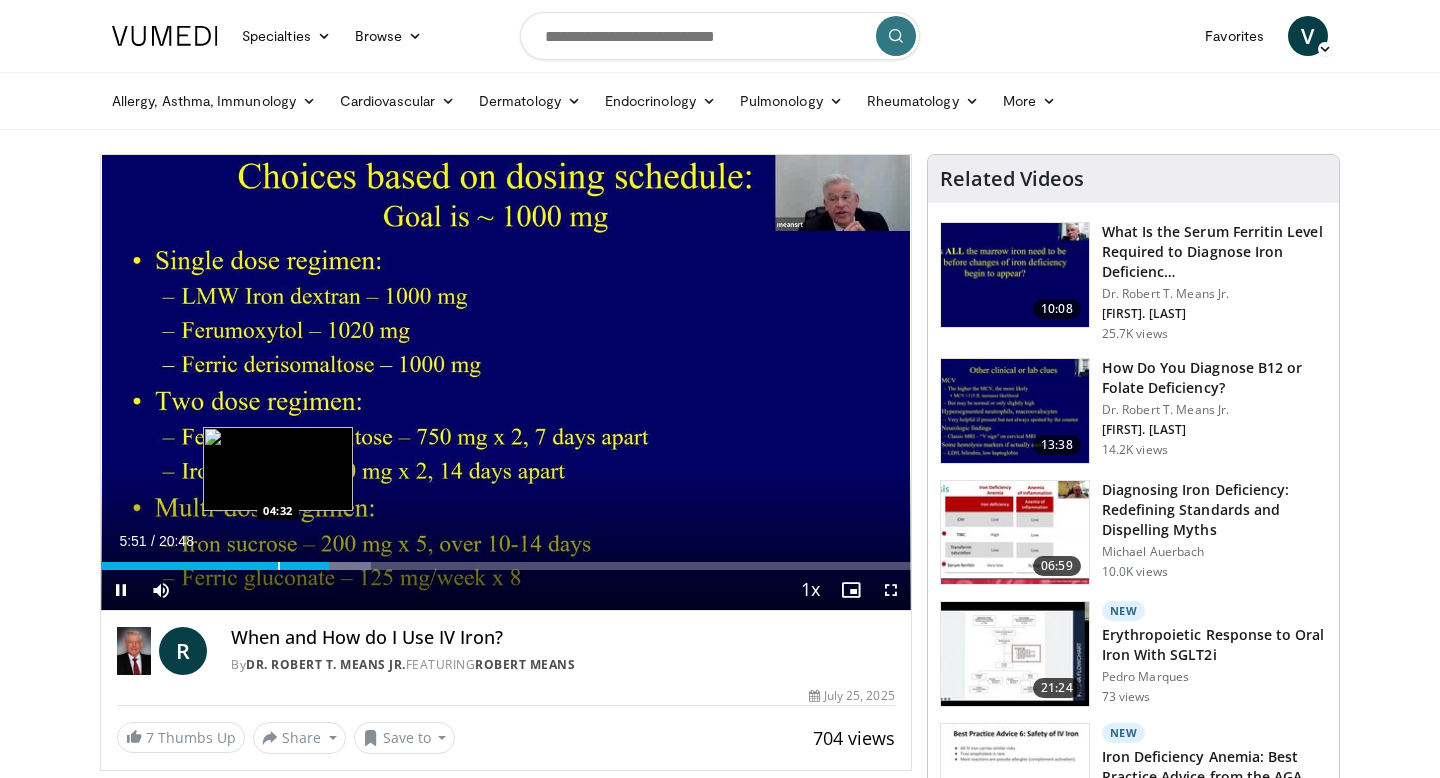click at bounding box center [279, 566] 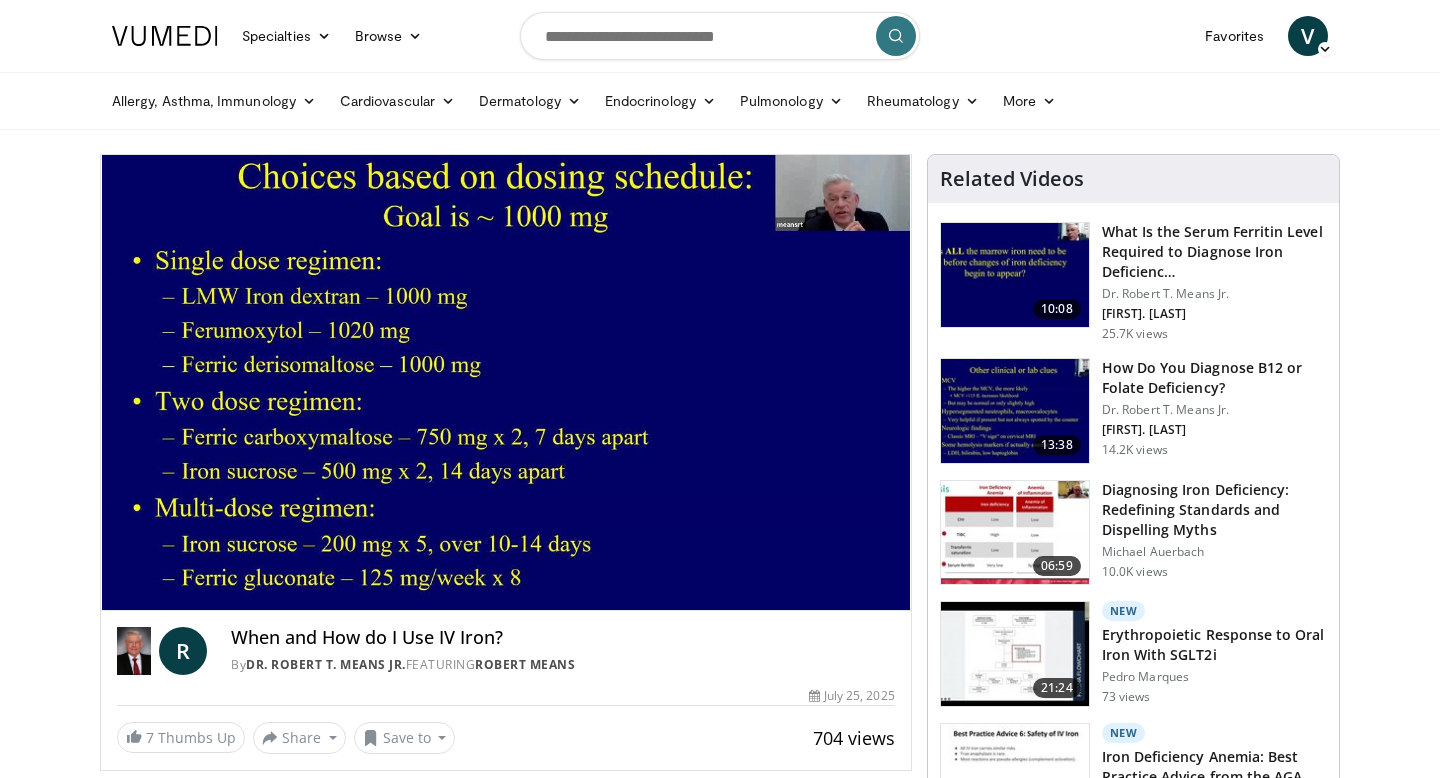 click on "**********" at bounding box center (506, 383) 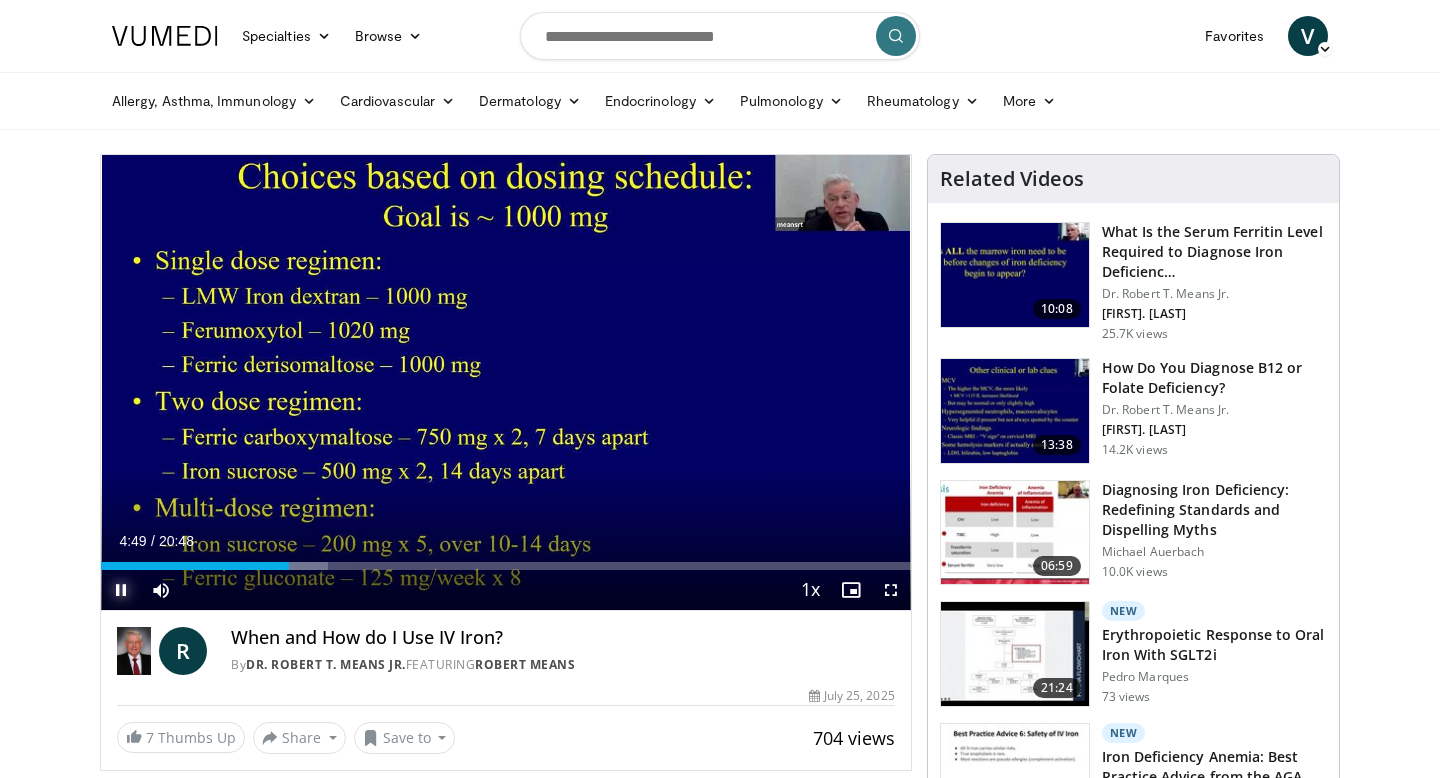 click at bounding box center (121, 590) 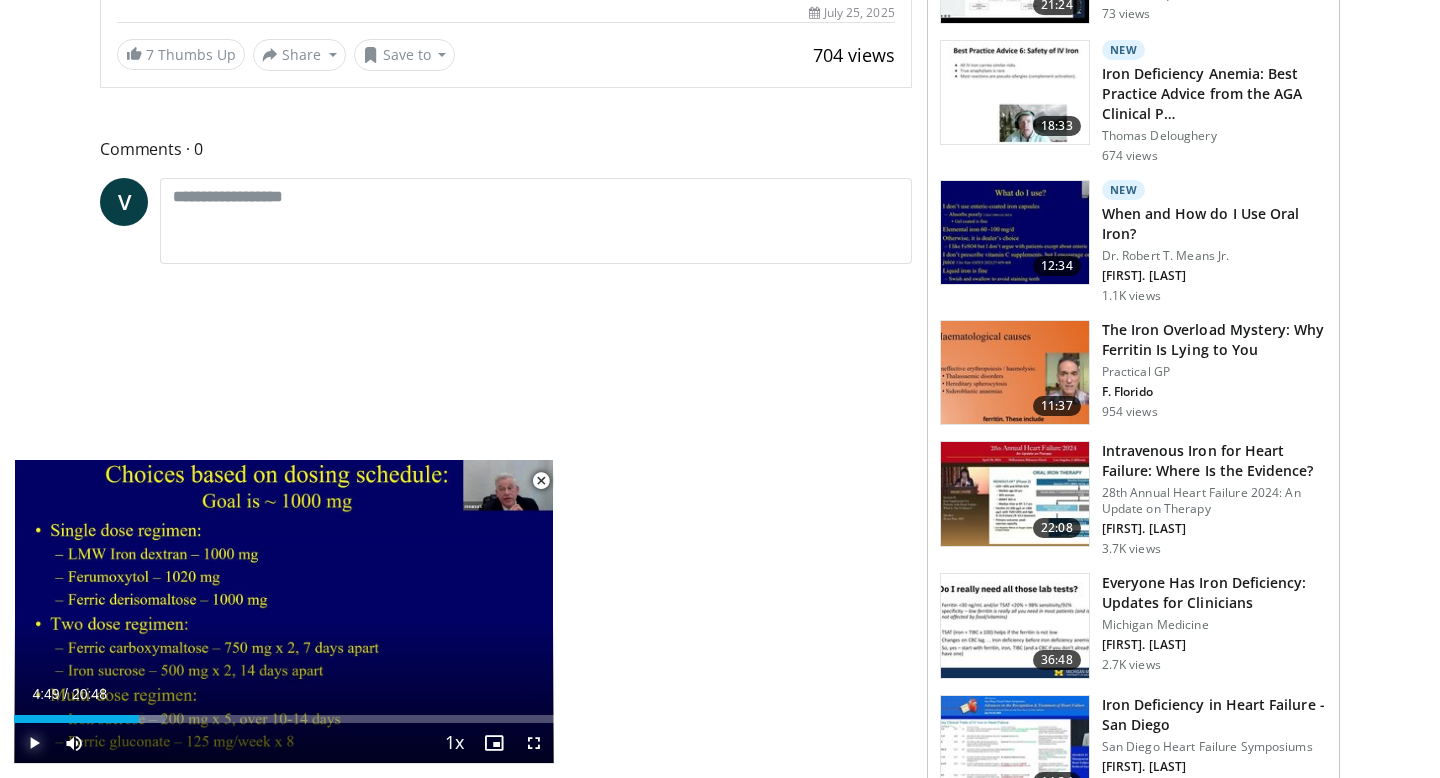 scroll, scrollTop: 690, scrollLeft: 0, axis: vertical 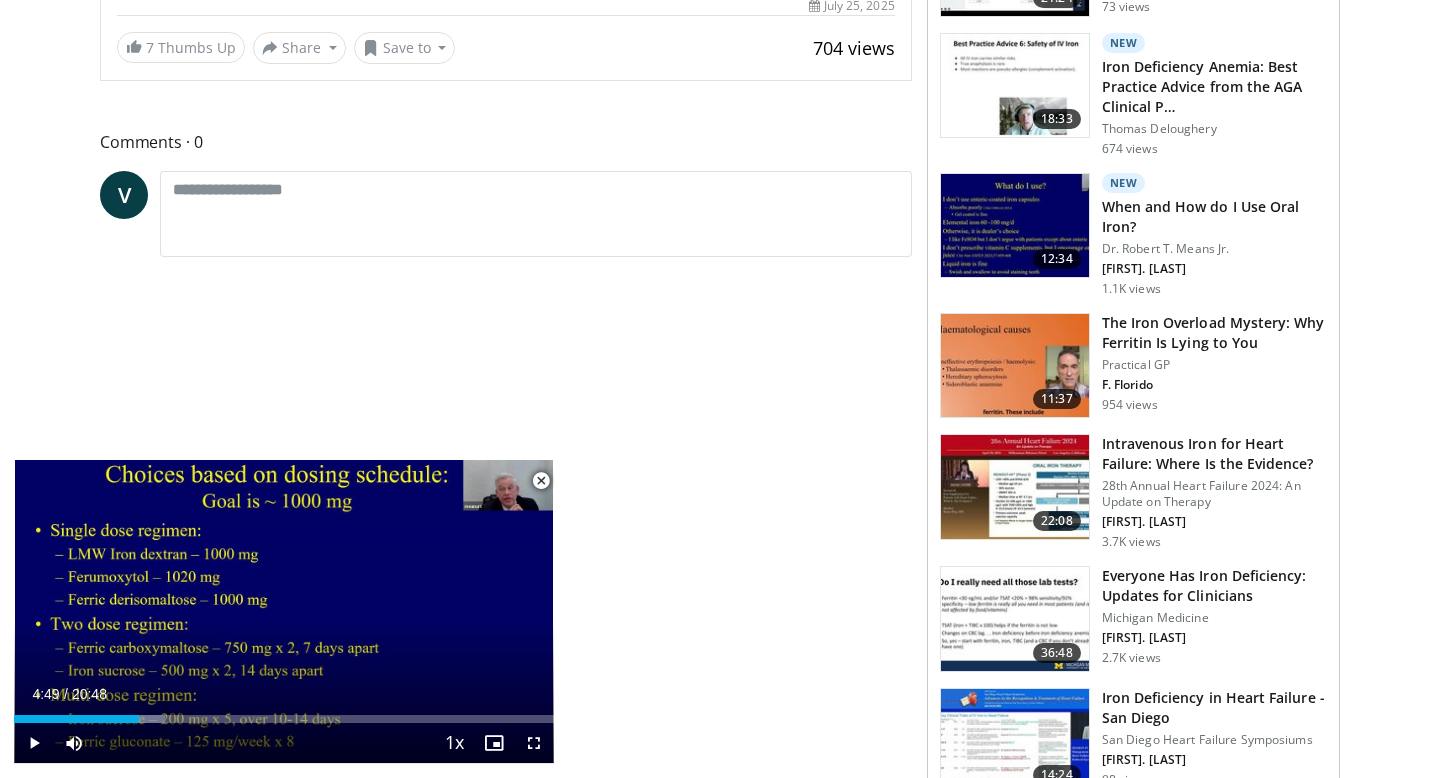click at bounding box center [541, 481] 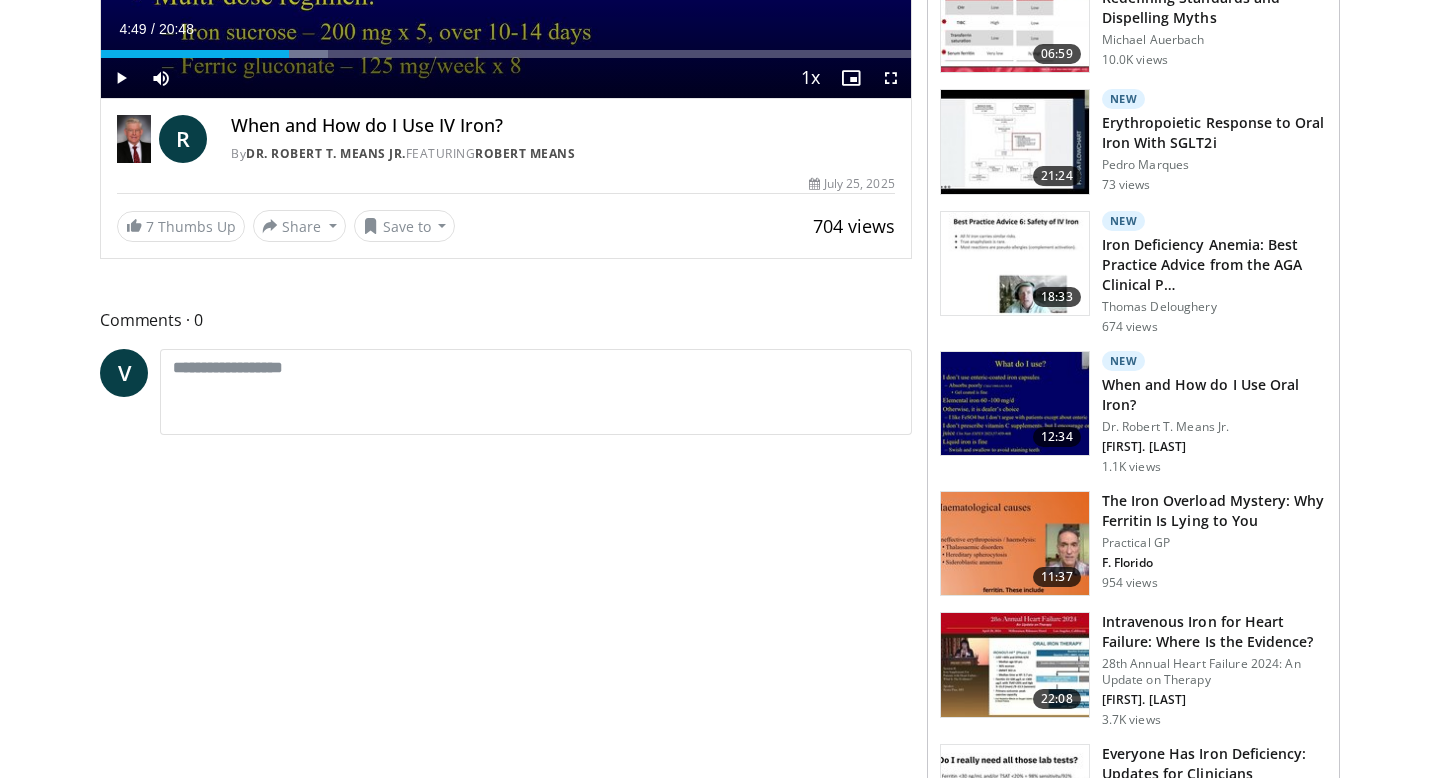 scroll, scrollTop: 505, scrollLeft: 0, axis: vertical 